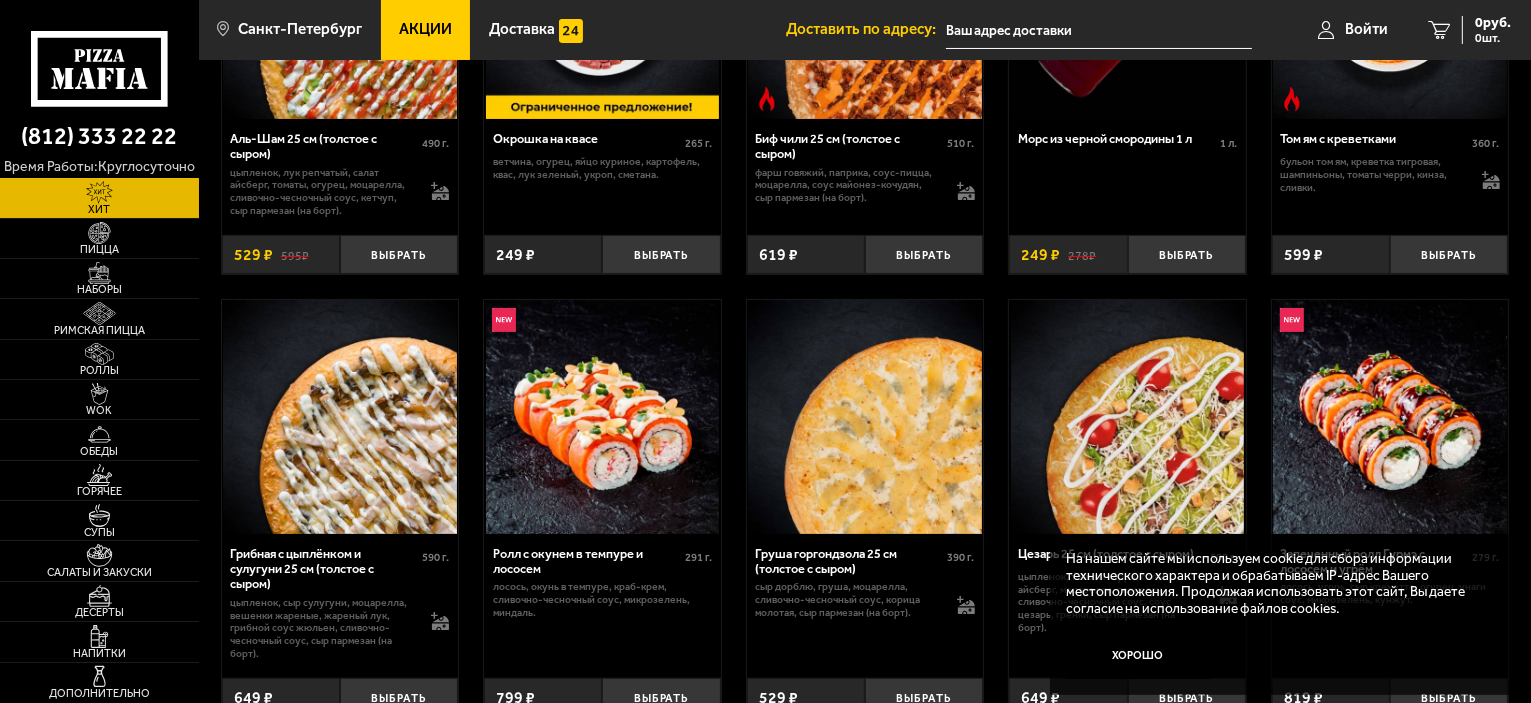scroll, scrollTop: 300, scrollLeft: 0, axis: vertical 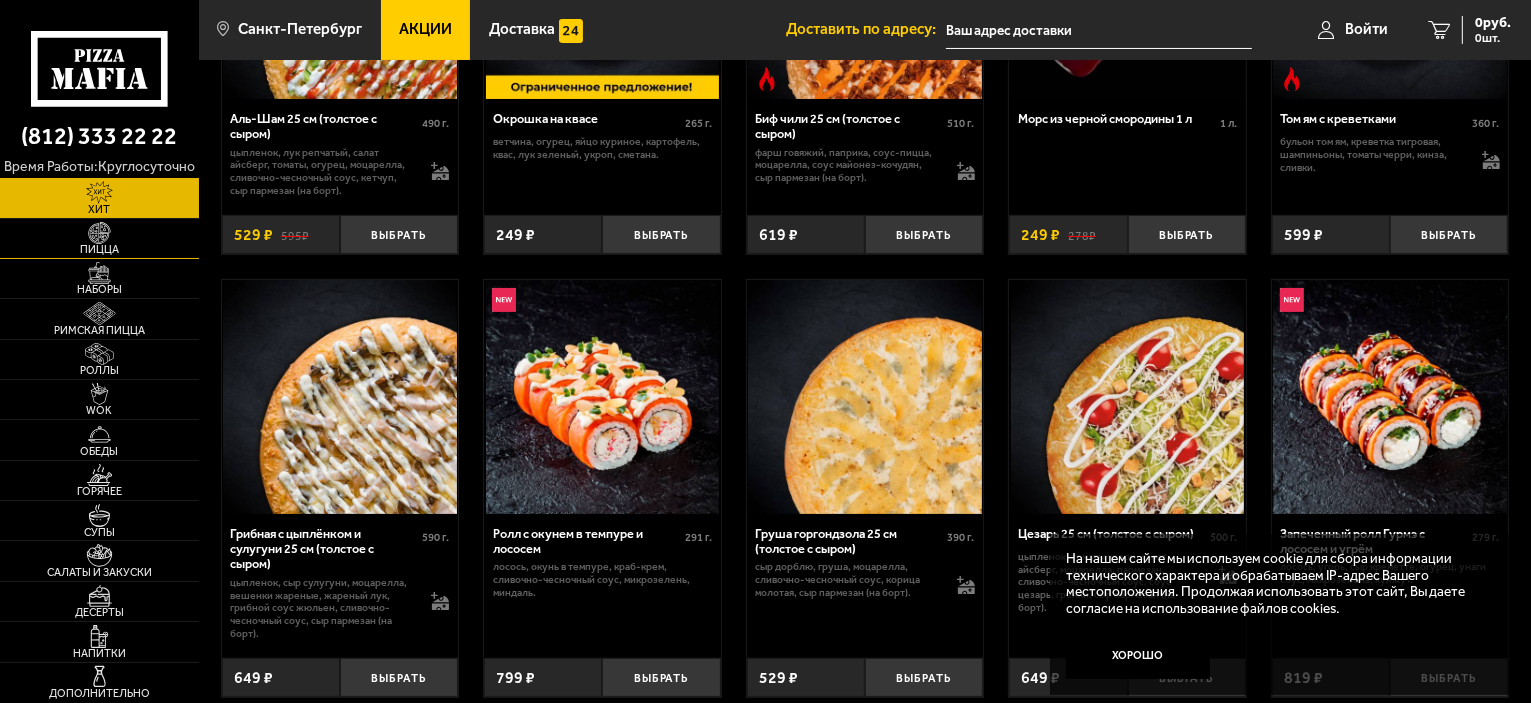 click on "Пицца" at bounding box center [99, 249] 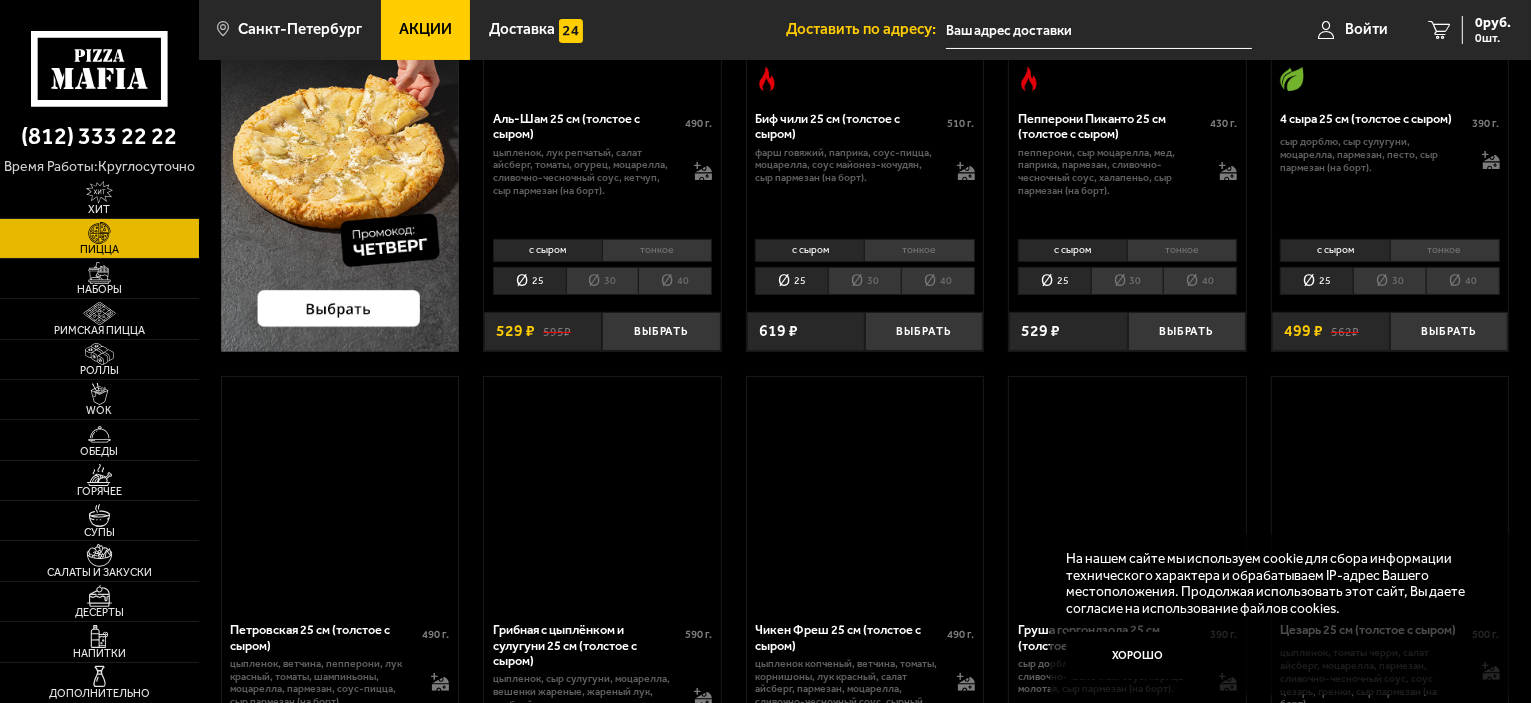 scroll, scrollTop: 0, scrollLeft: 0, axis: both 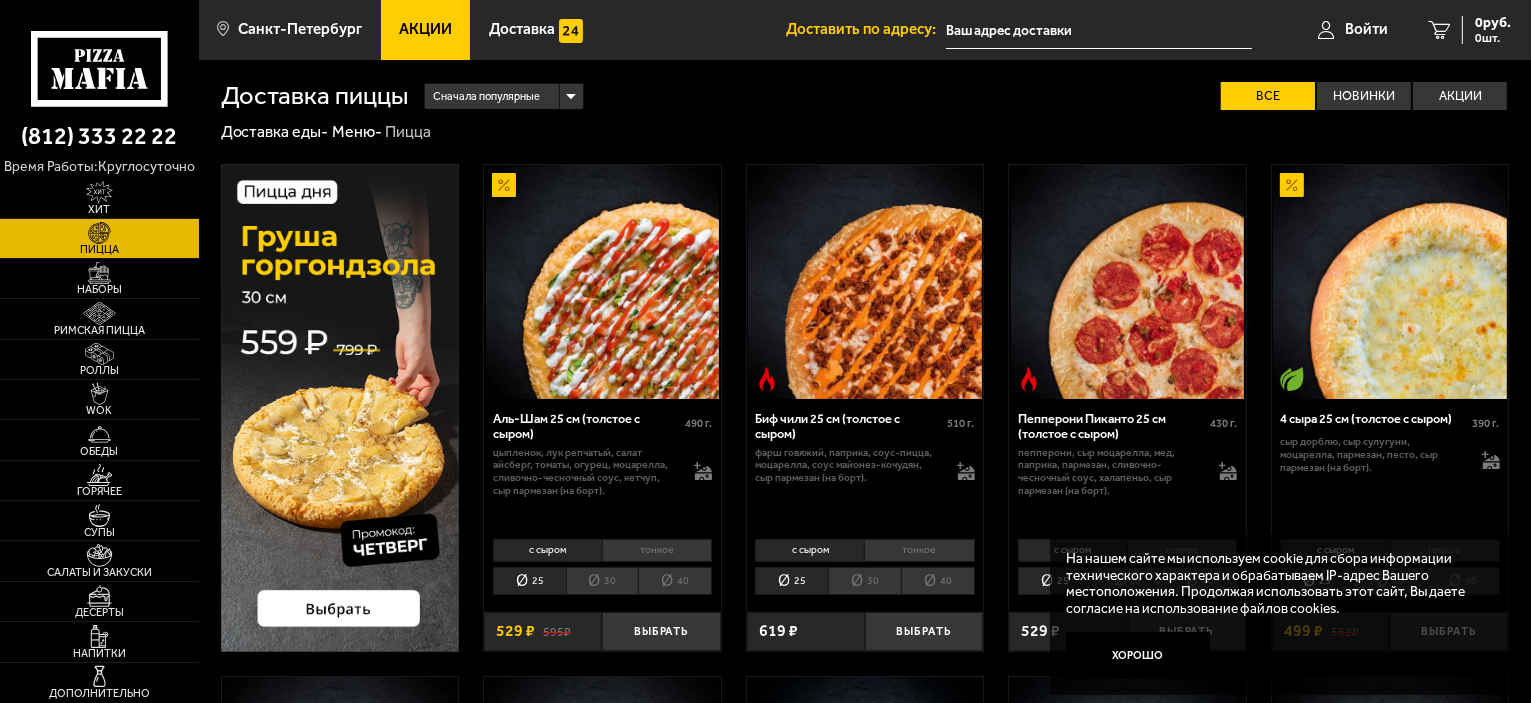click on "40" at bounding box center [675, 581] 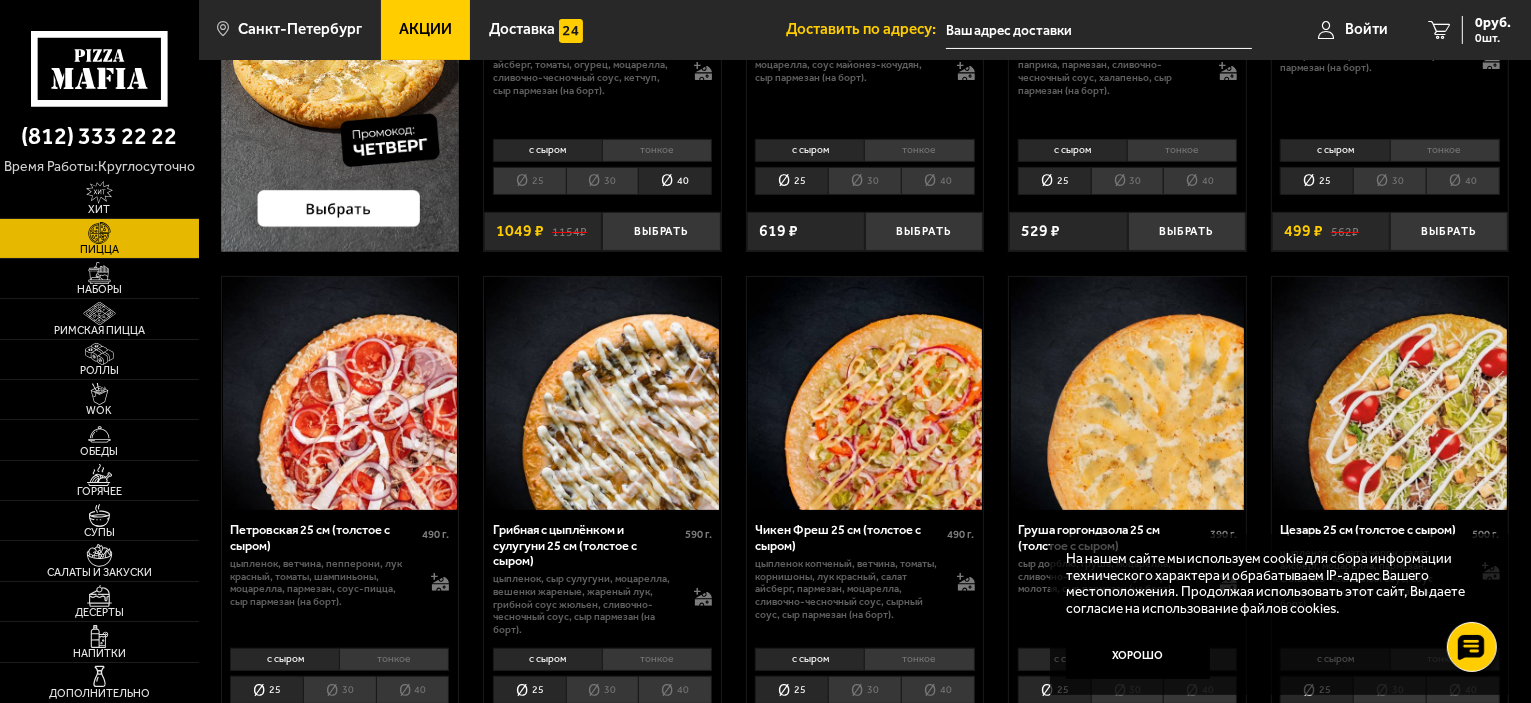 scroll, scrollTop: 500, scrollLeft: 0, axis: vertical 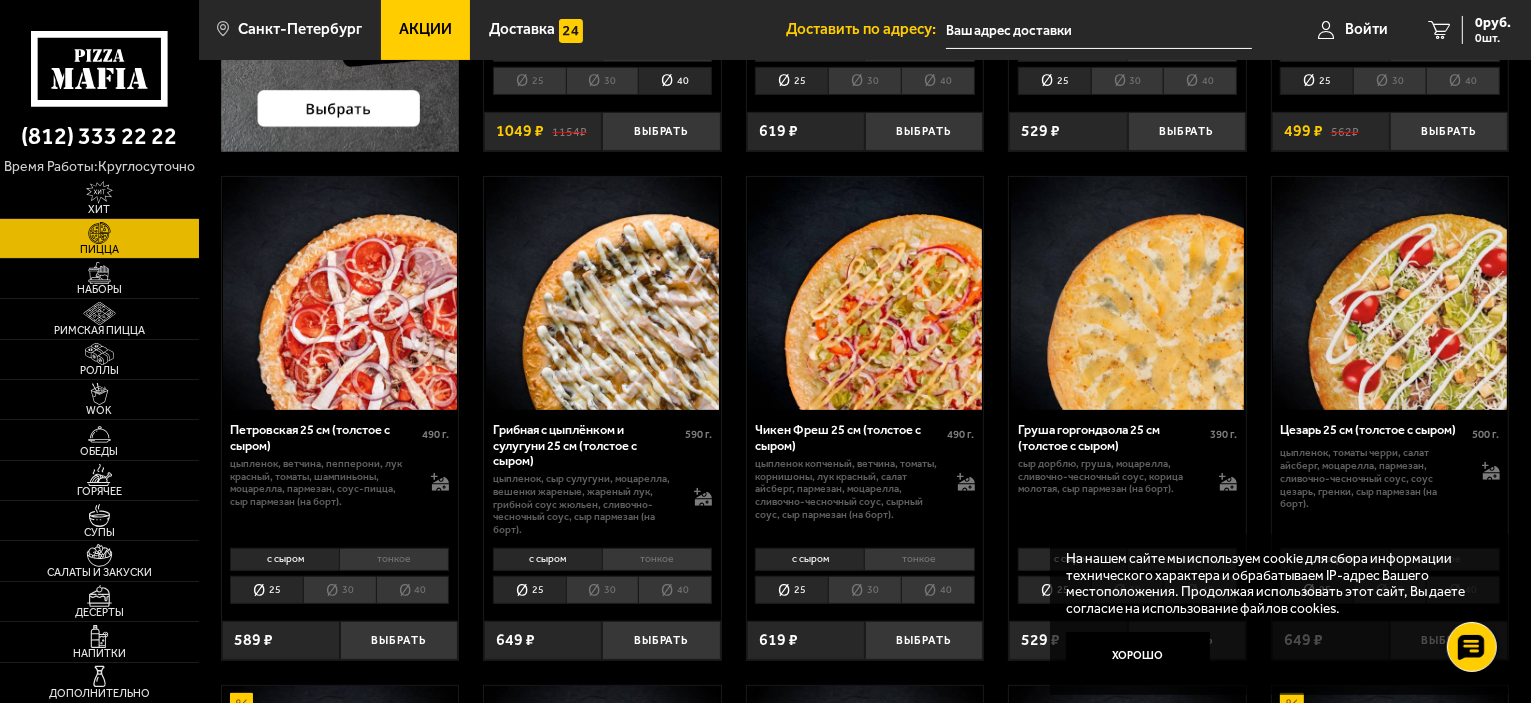 click on "40" at bounding box center [413, 590] 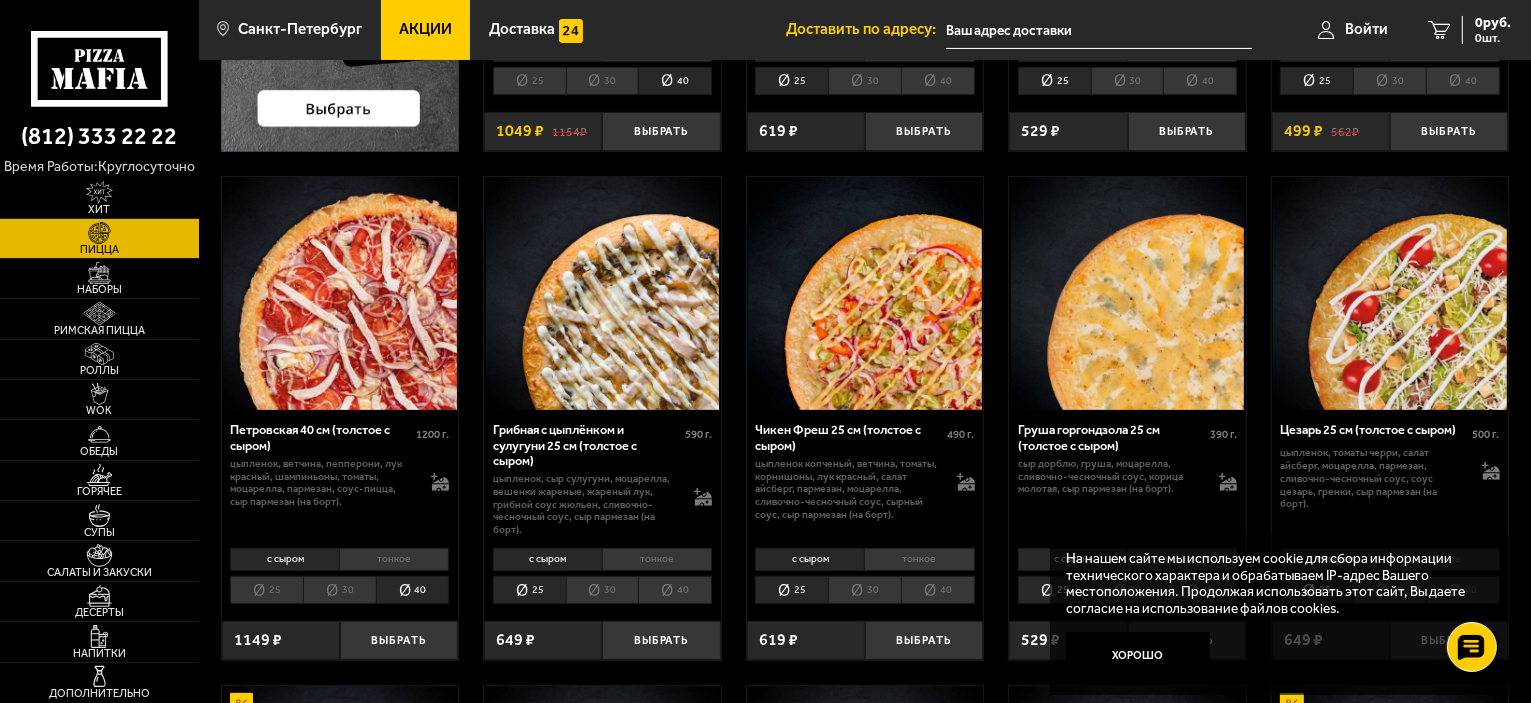 click on "тонкое" at bounding box center (394, 559) 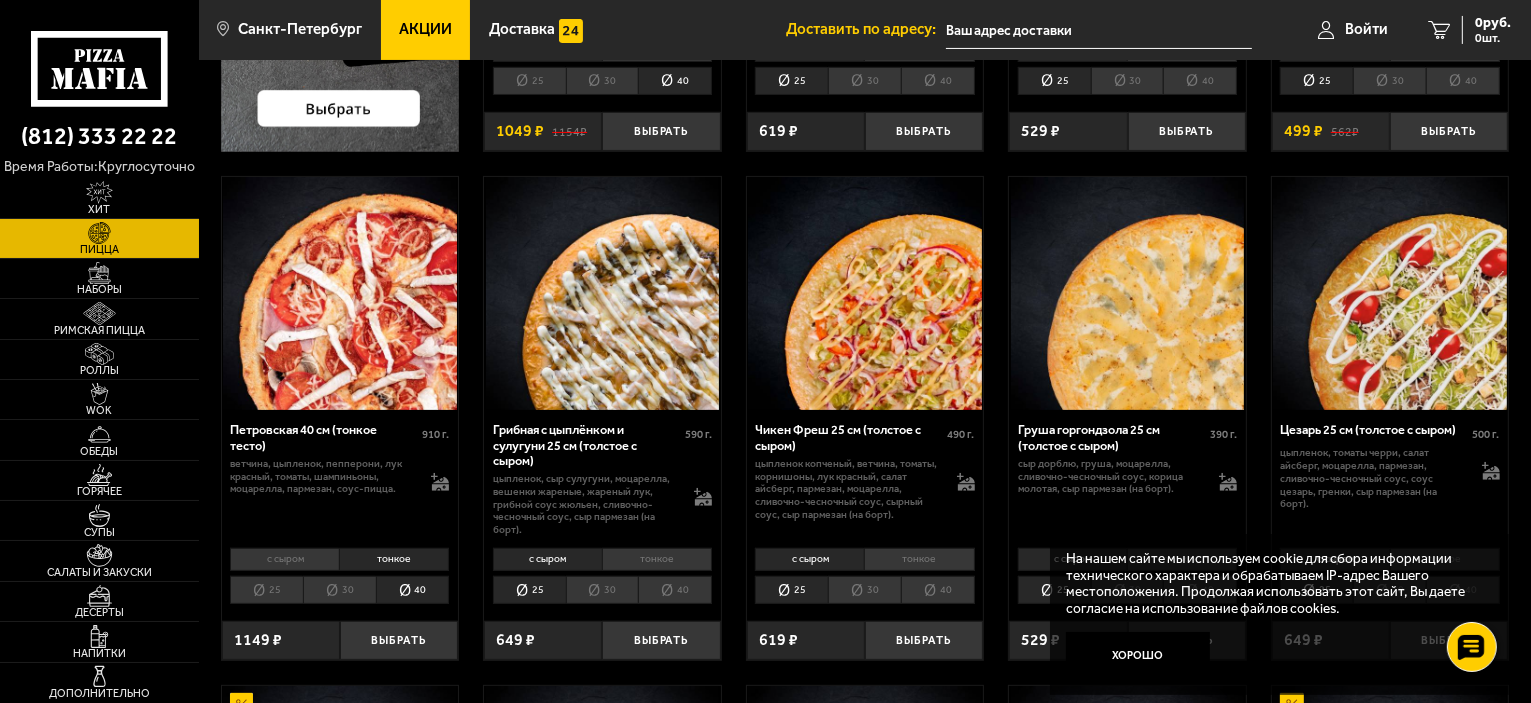 click on "с сыром" at bounding box center (284, 559) 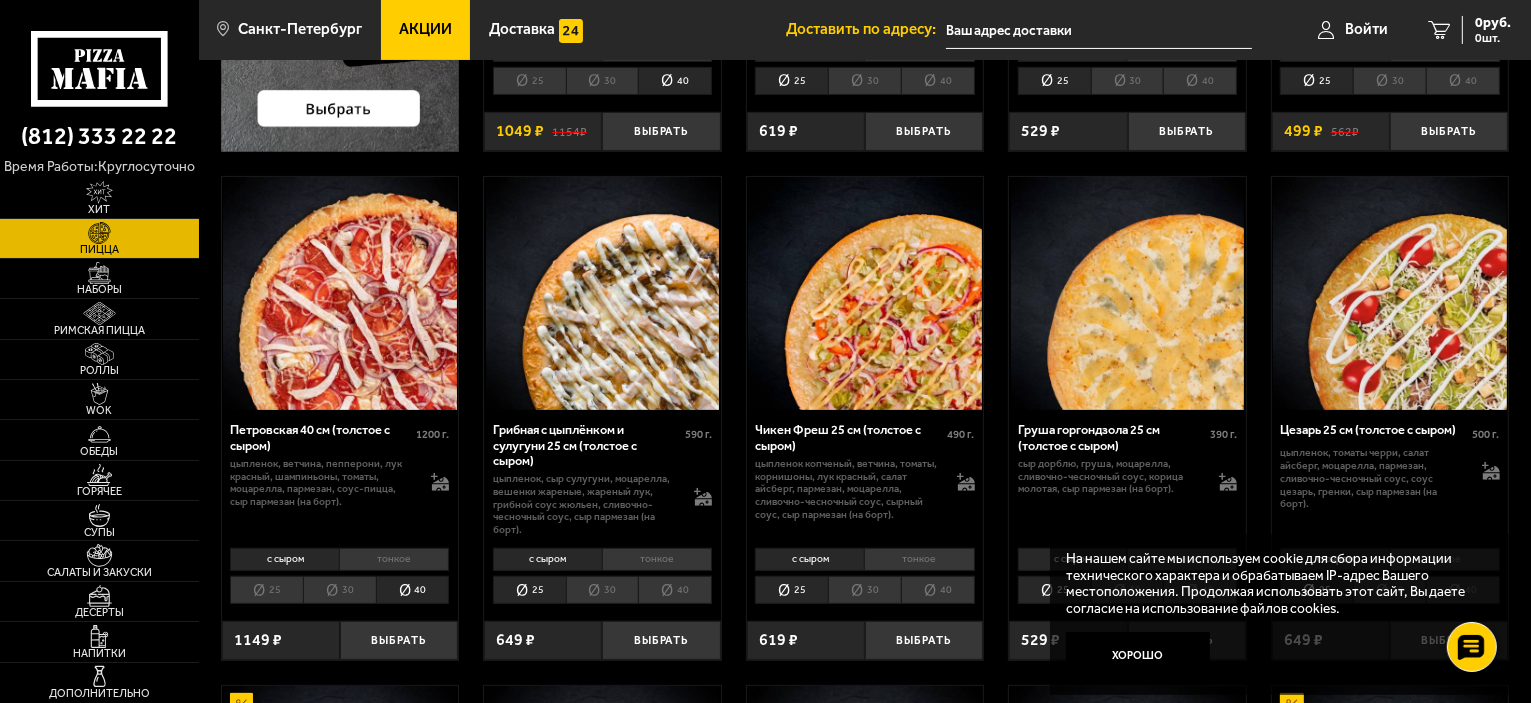 click on "тонкое" at bounding box center [394, 559] 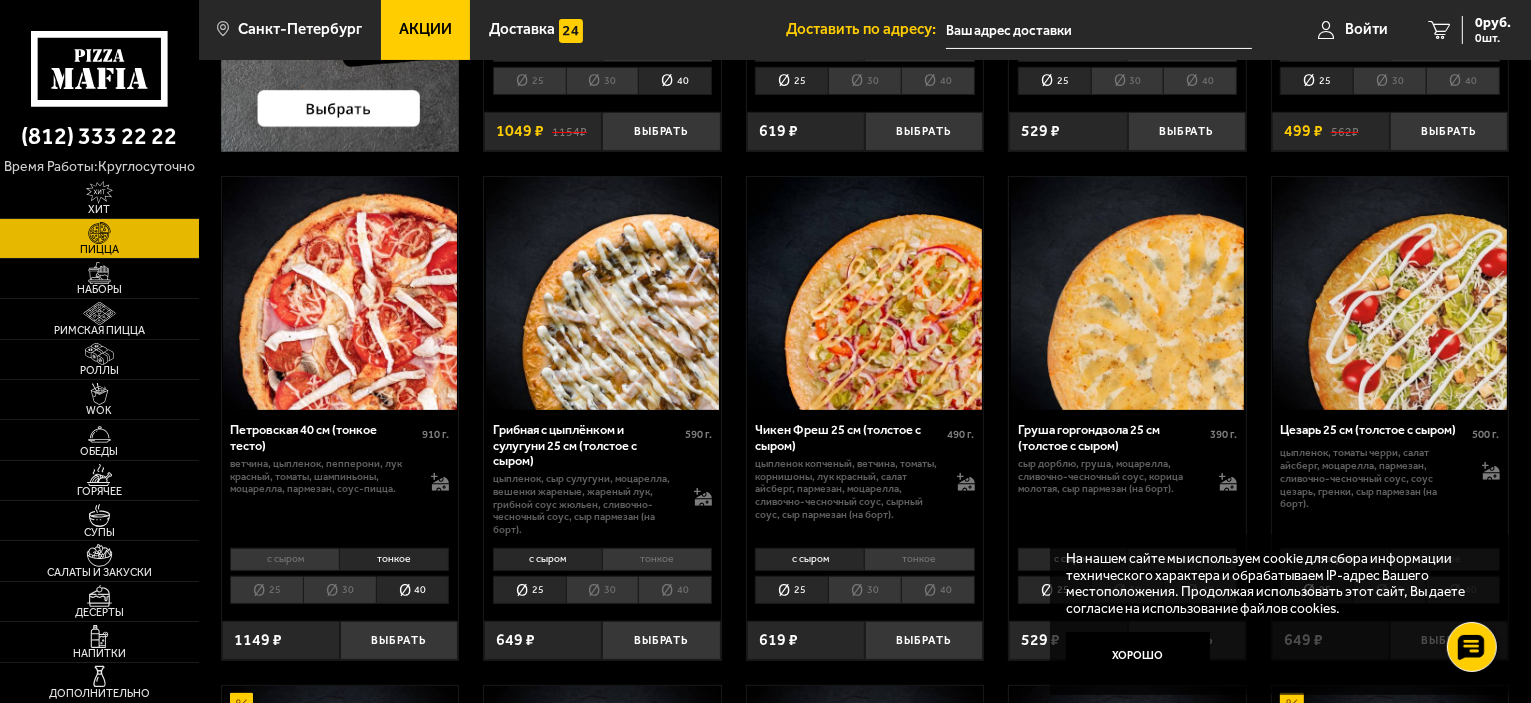 scroll, scrollTop: 700, scrollLeft: 0, axis: vertical 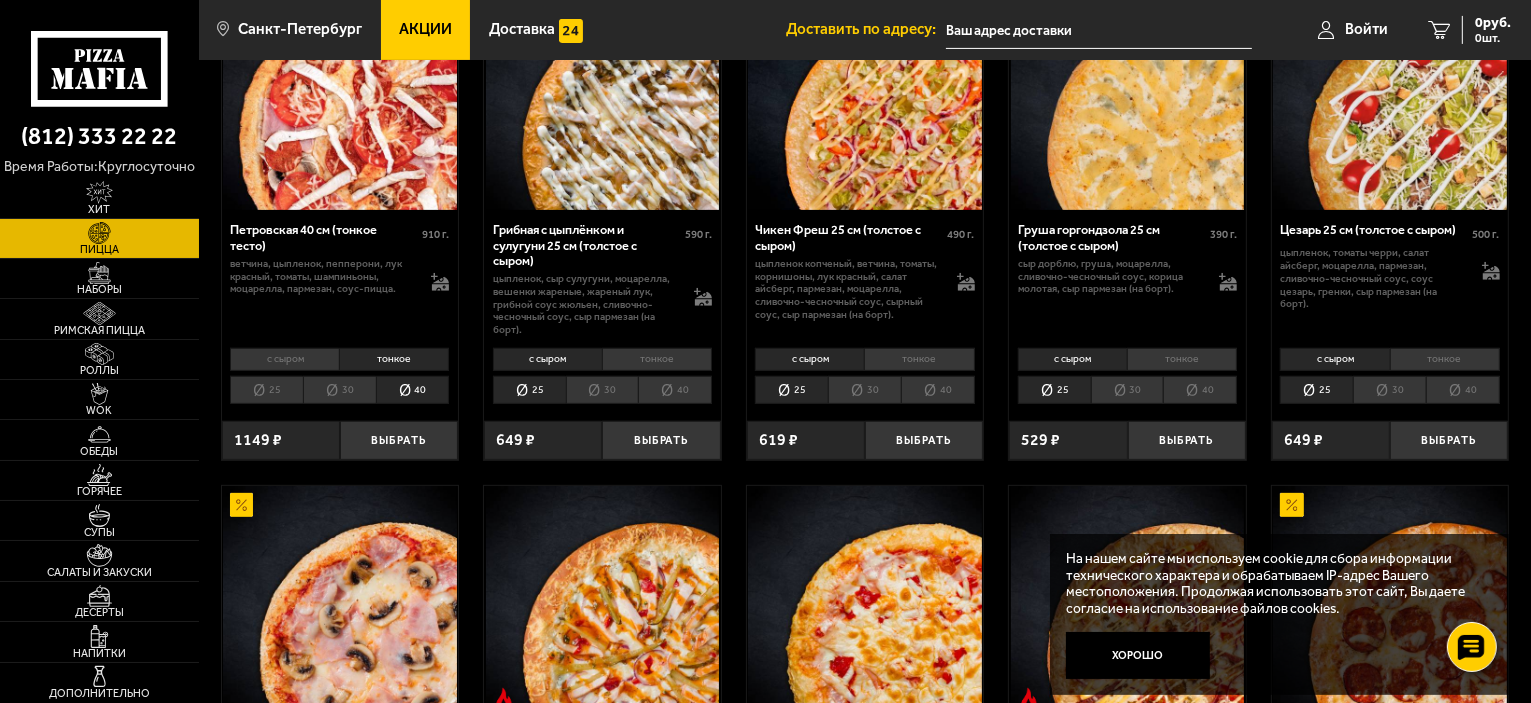 click on "с сыром" at bounding box center (284, 359) 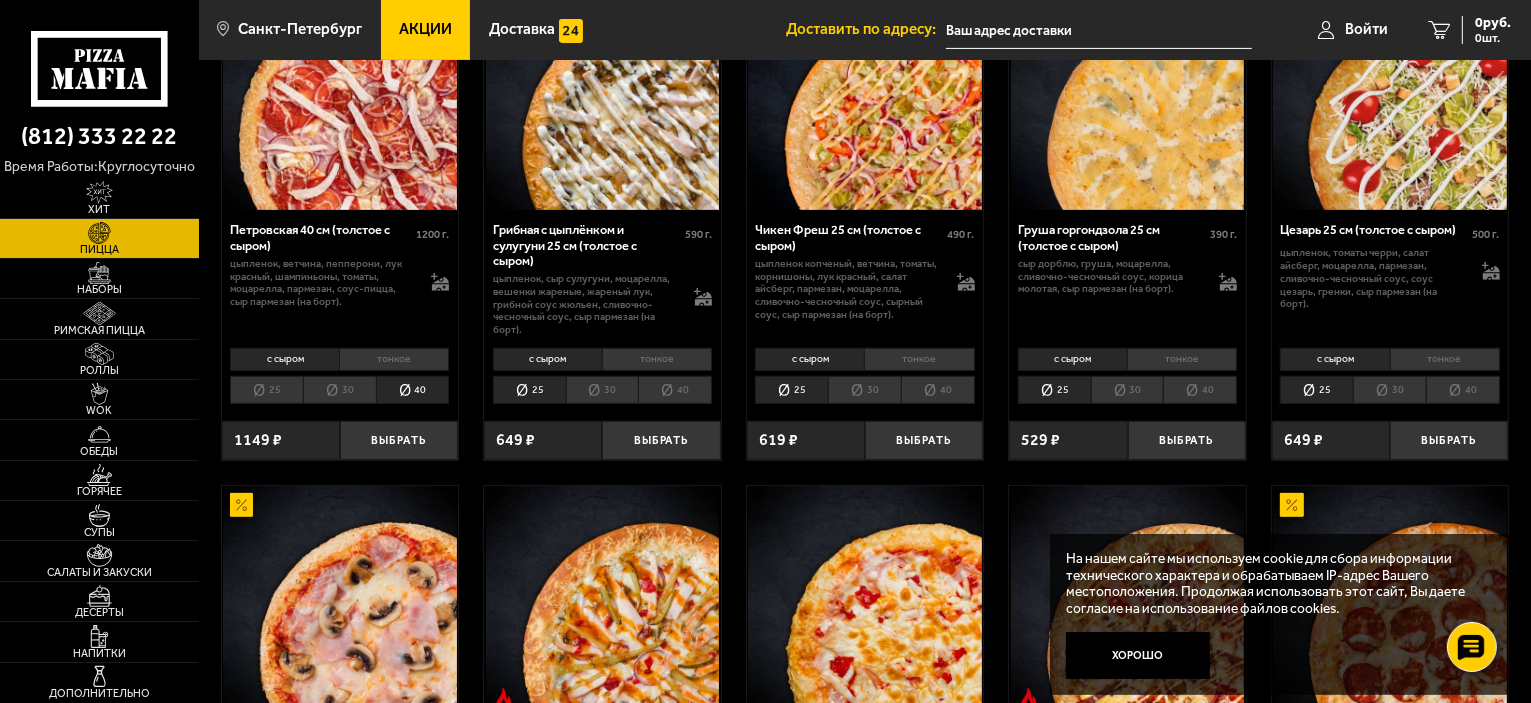 click on "тонкое" at bounding box center [394, 359] 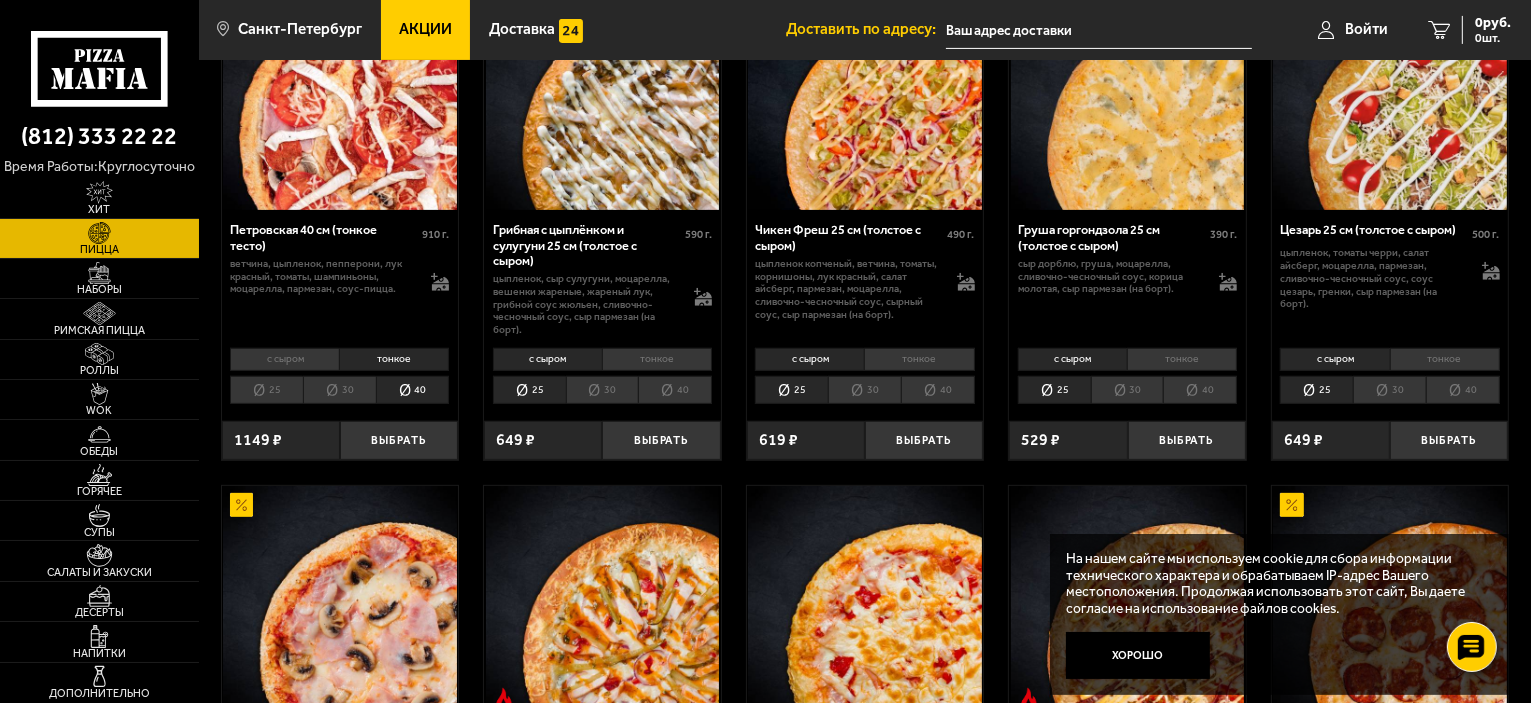 click on "с сыром" at bounding box center (284, 359) 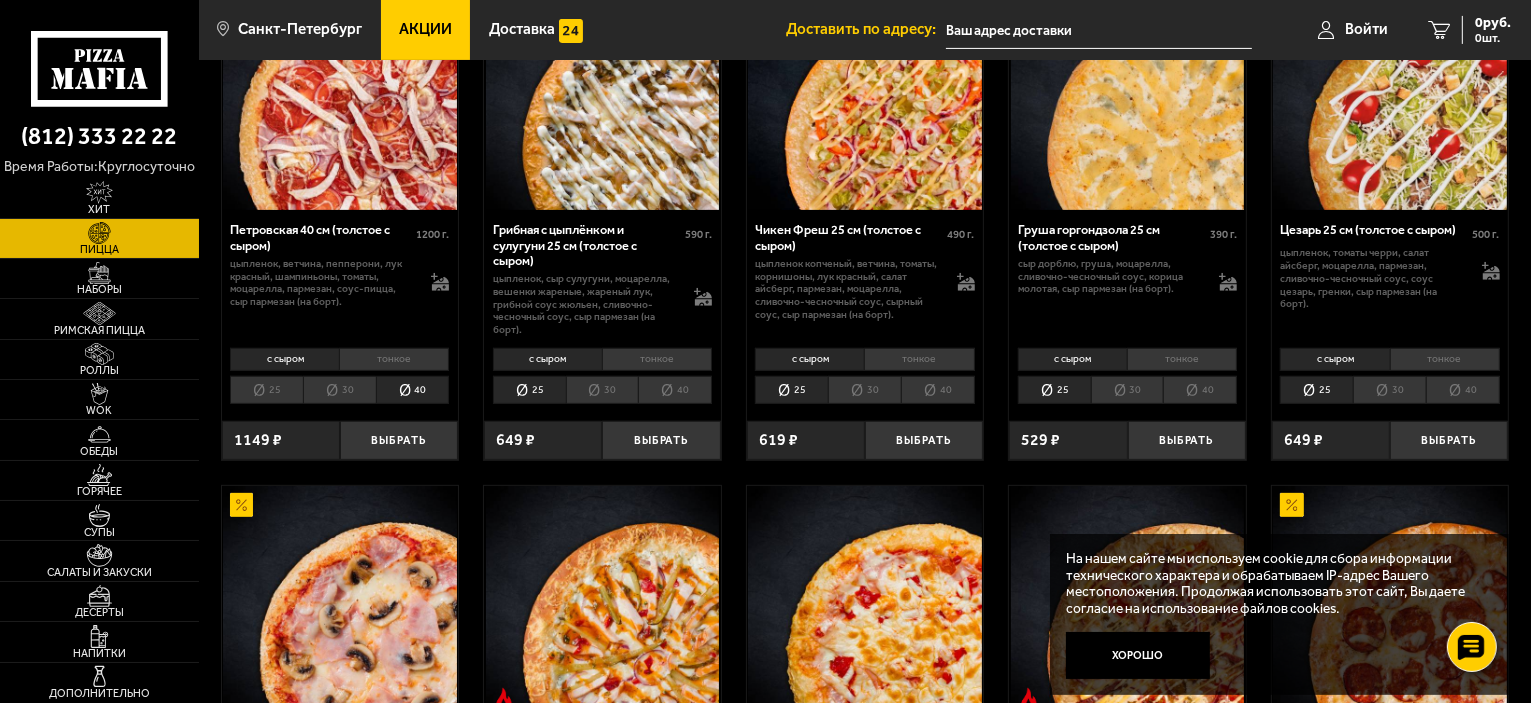 click on "тонкое" at bounding box center (394, 359) 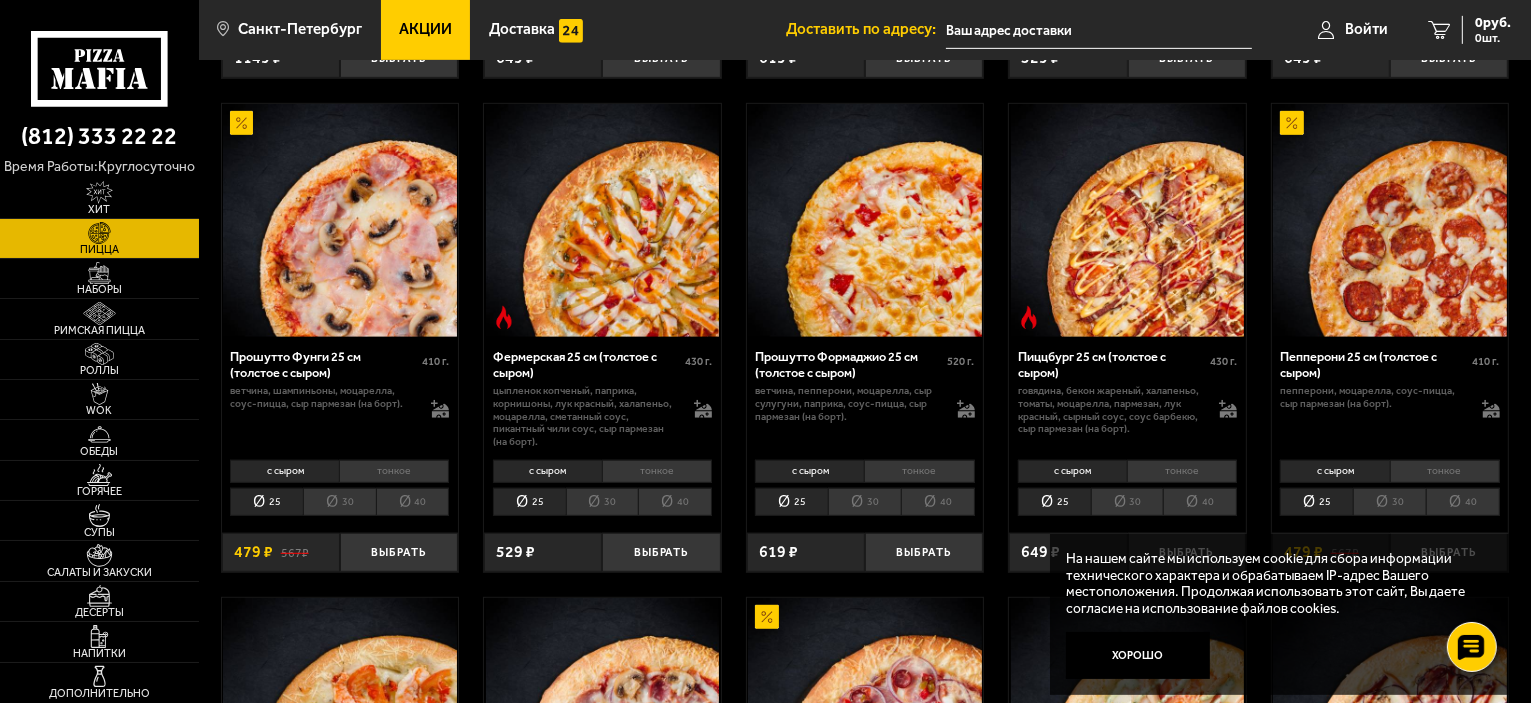 scroll, scrollTop: 1200, scrollLeft: 0, axis: vertical 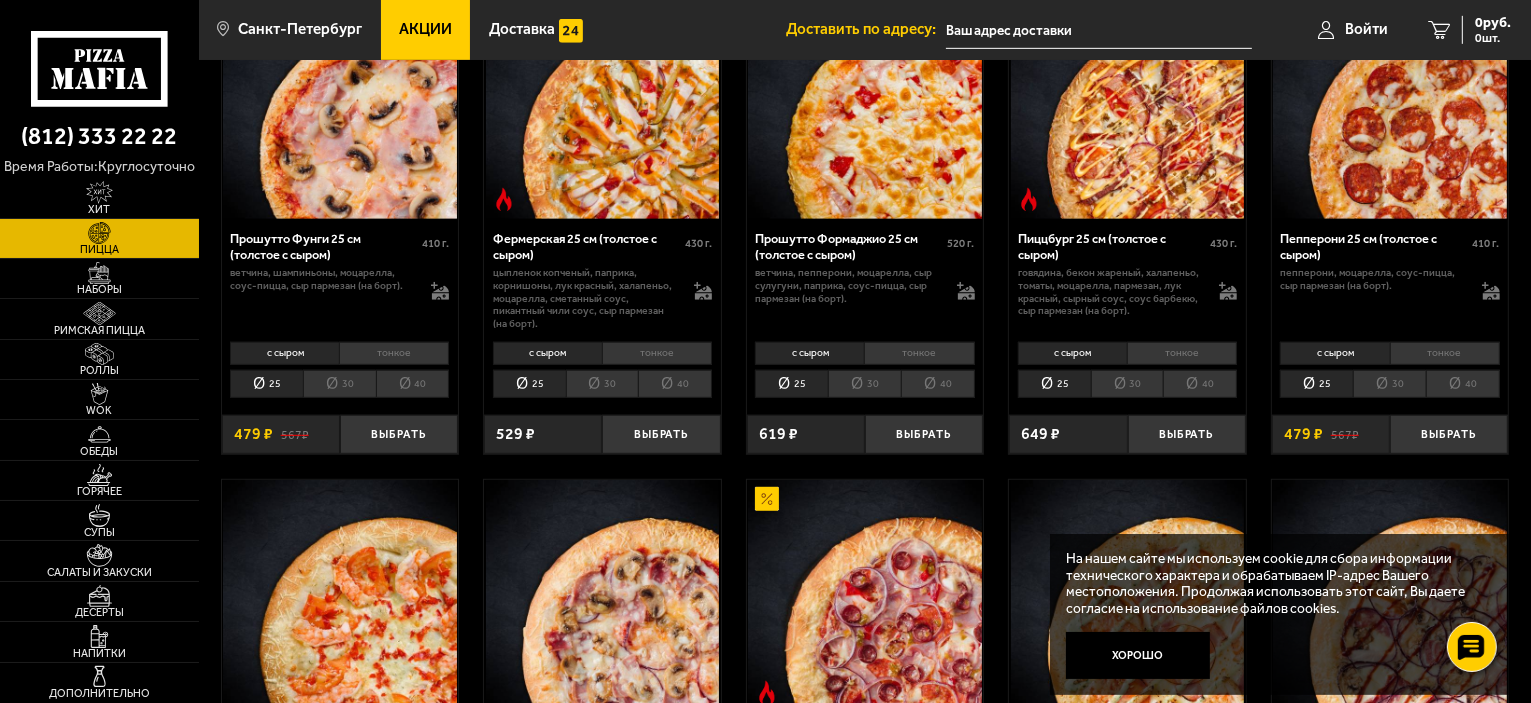 click on "40" at bounding box center [1463, 384] 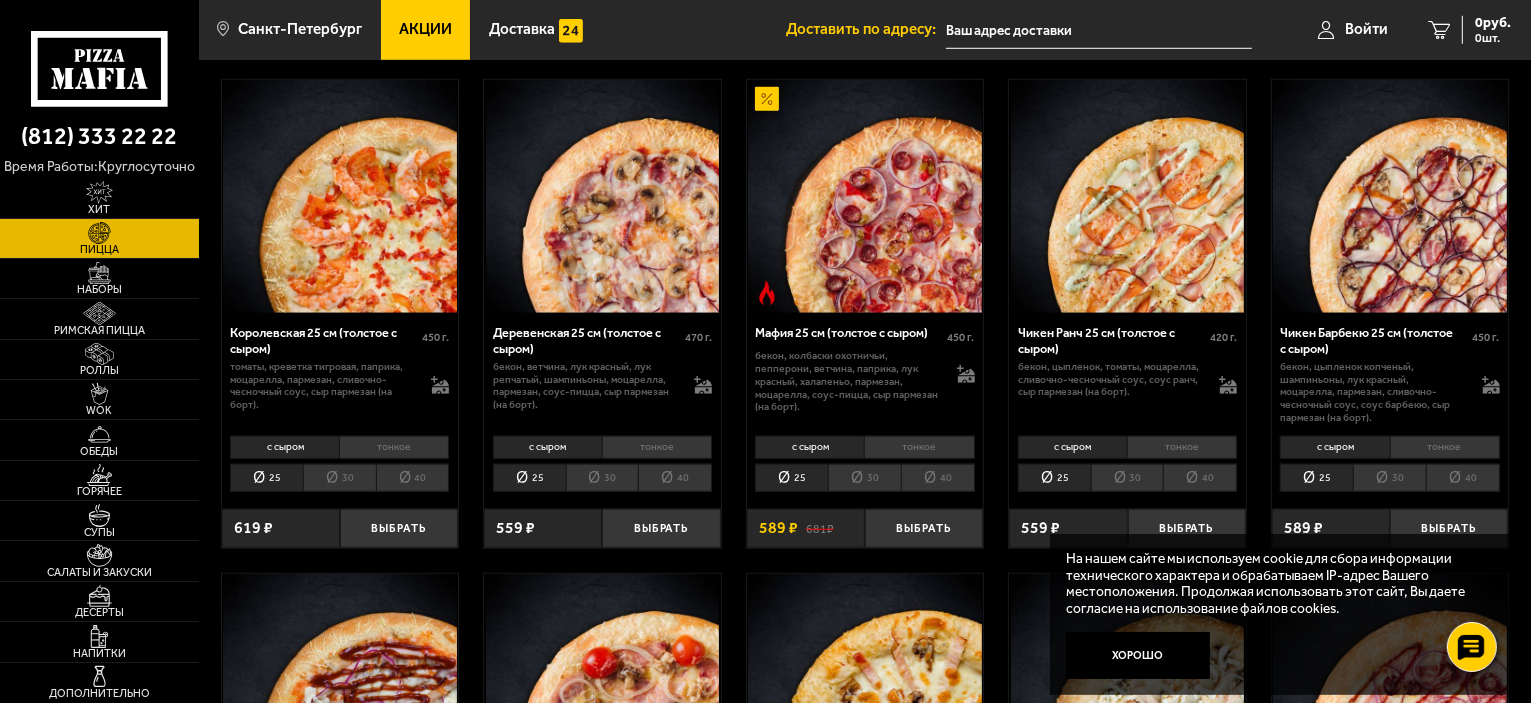 scroll, scrollTop: 1200, scrollLeft: 0, axis: vertical 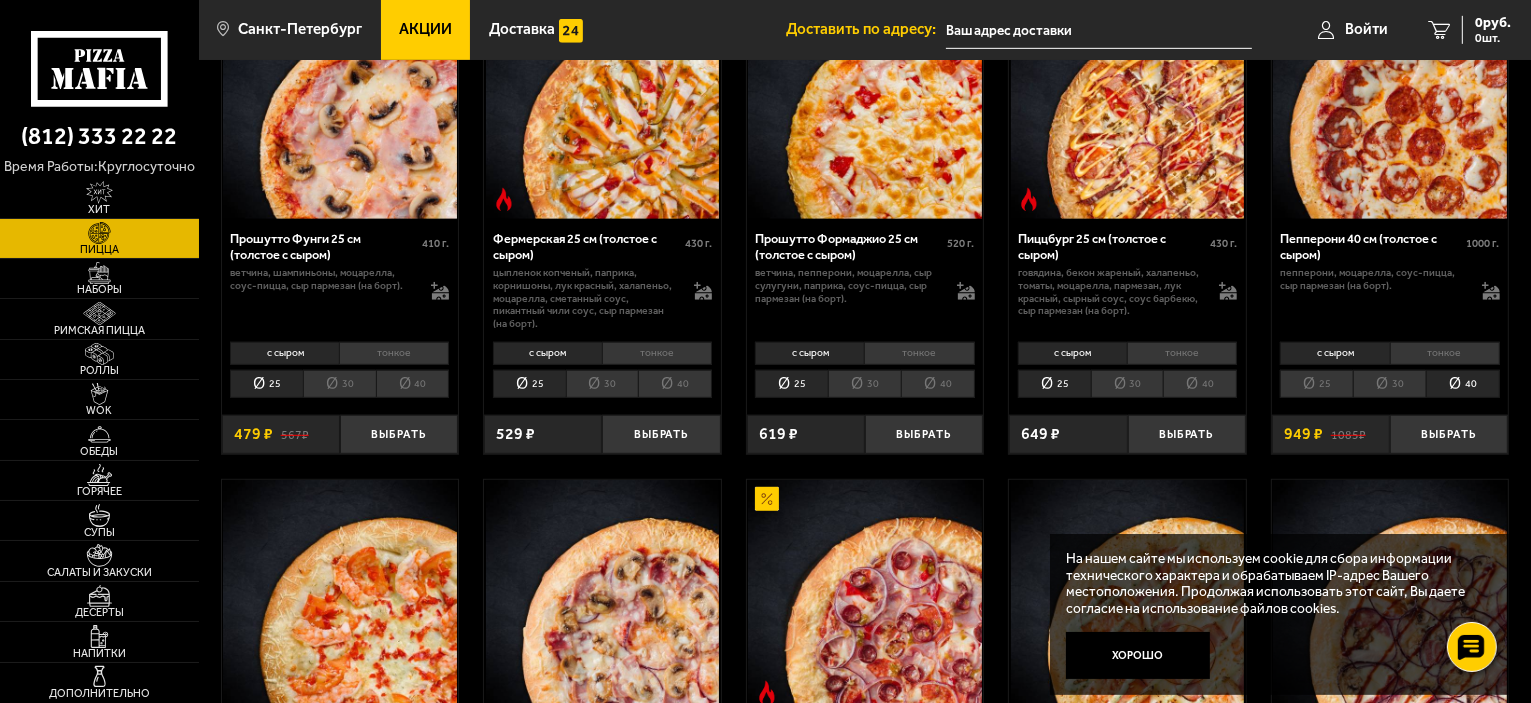 click on "тонкое" at bounding box center [394, 353] 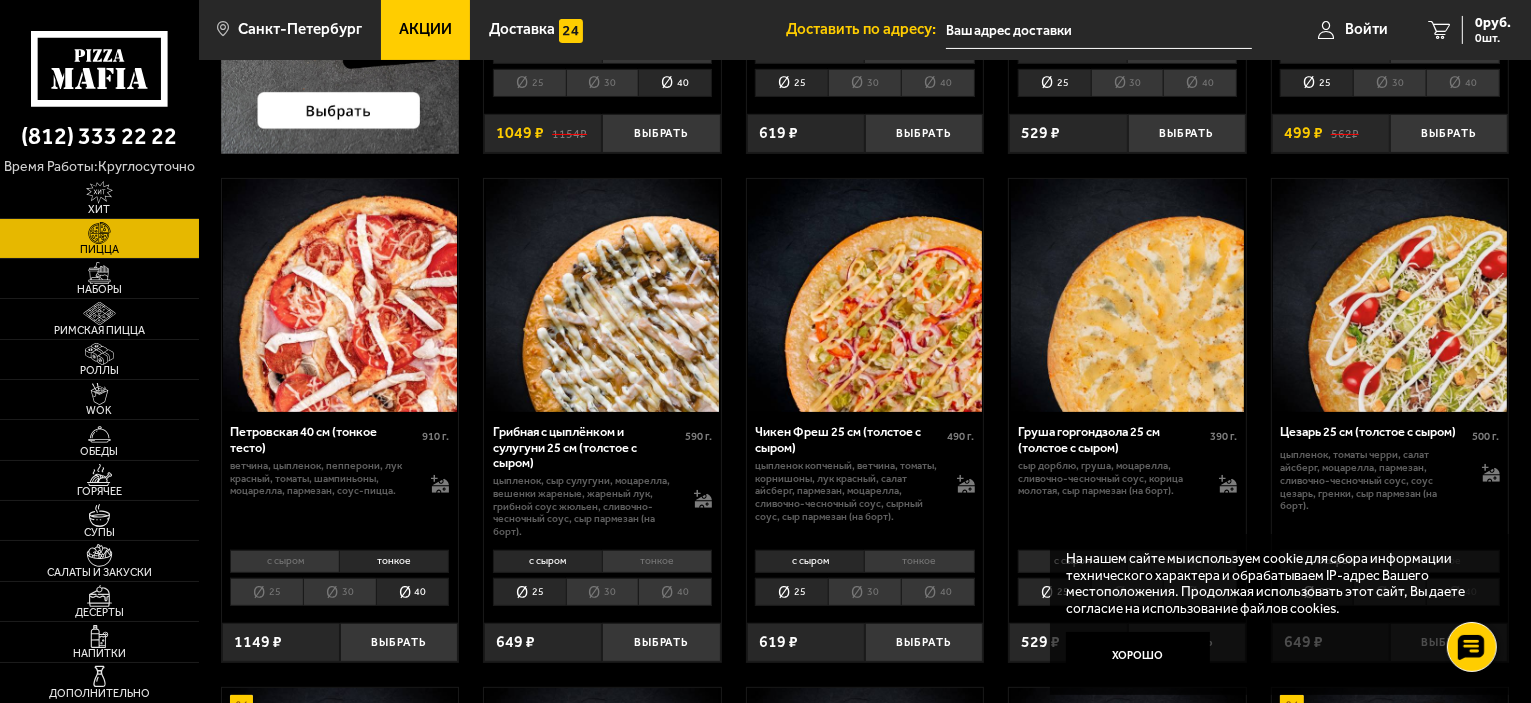 scroll, scrollTop: 500, scrollLeft: 0, axis: vertical 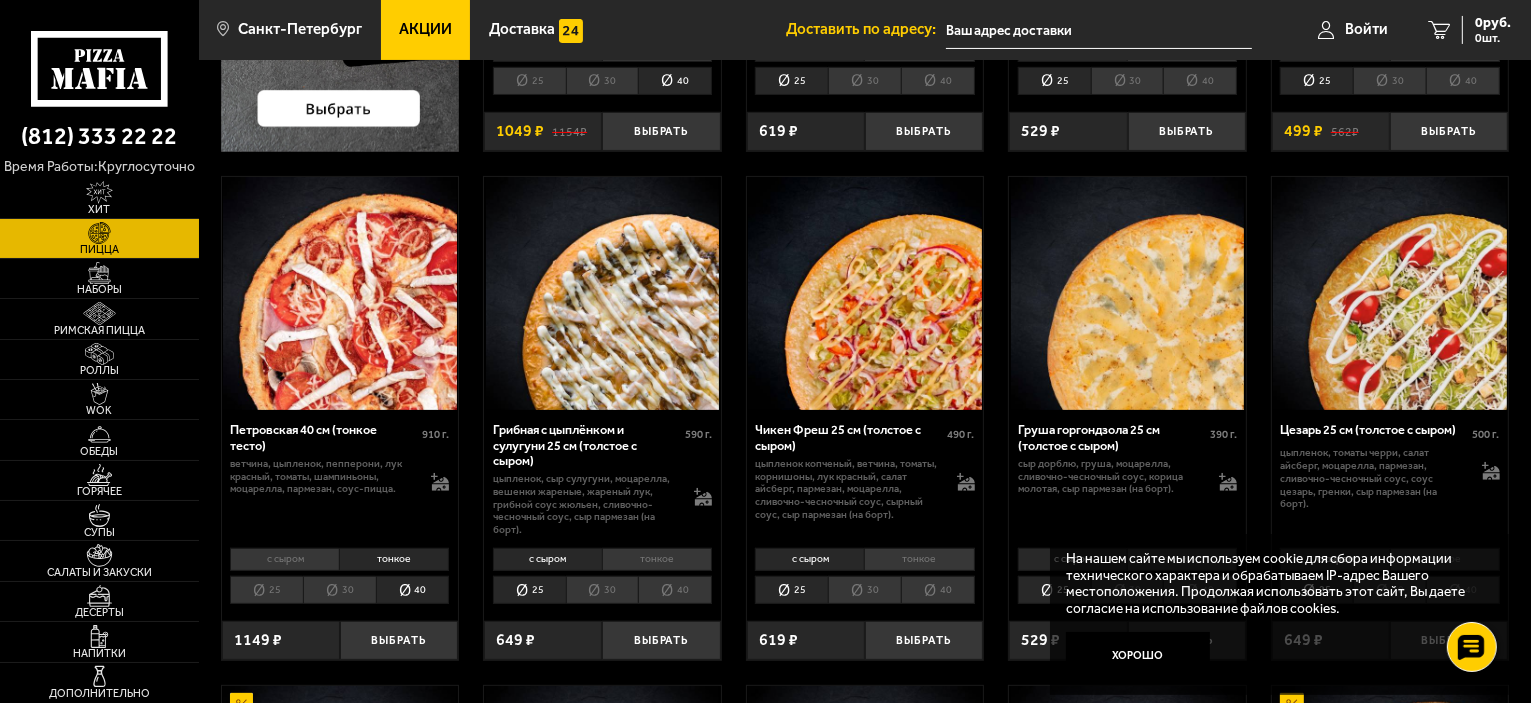 click on "тонкое" at bounding box center (394, 559) 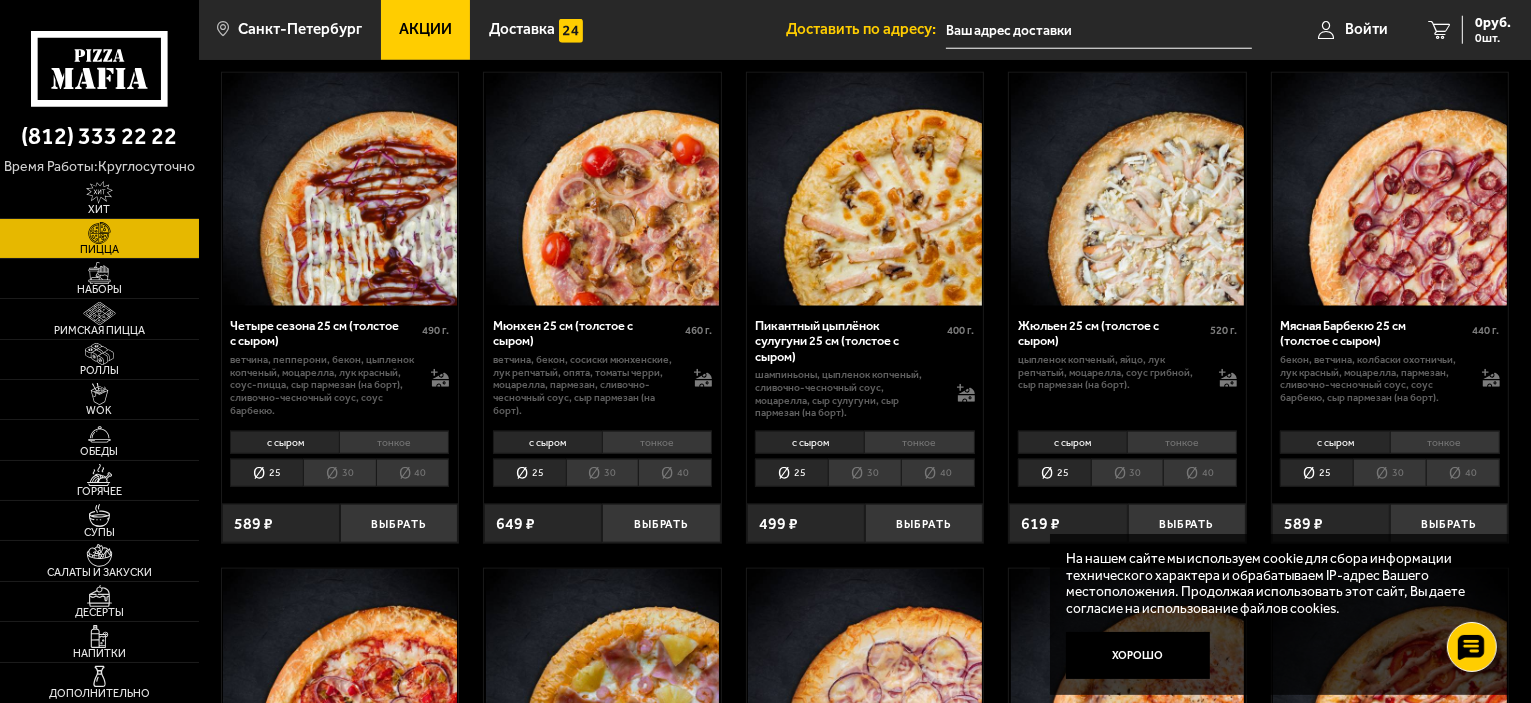 scroll, scrollTop: 2100, scrollLeft: 0, axis: vertical 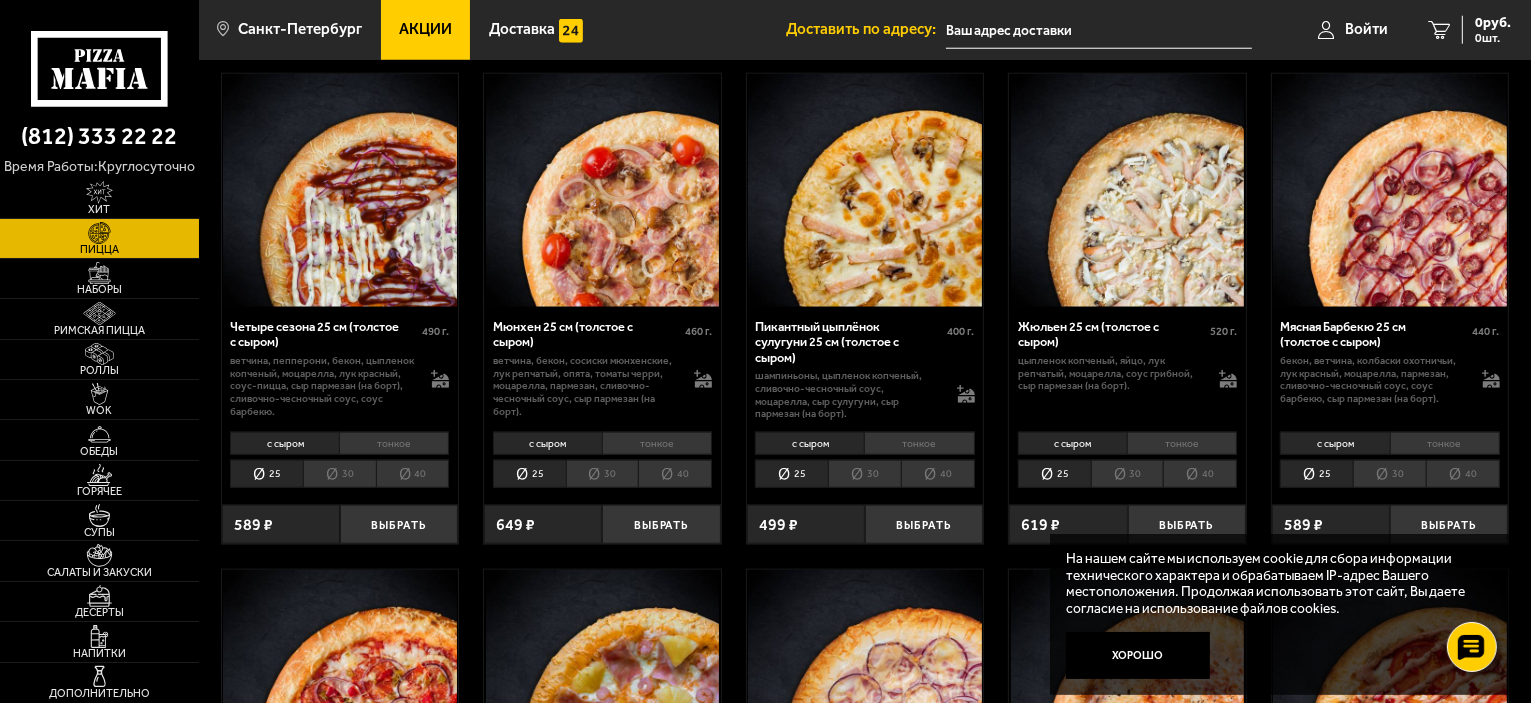 click on "тонкое" at bounding box center (919, 443) 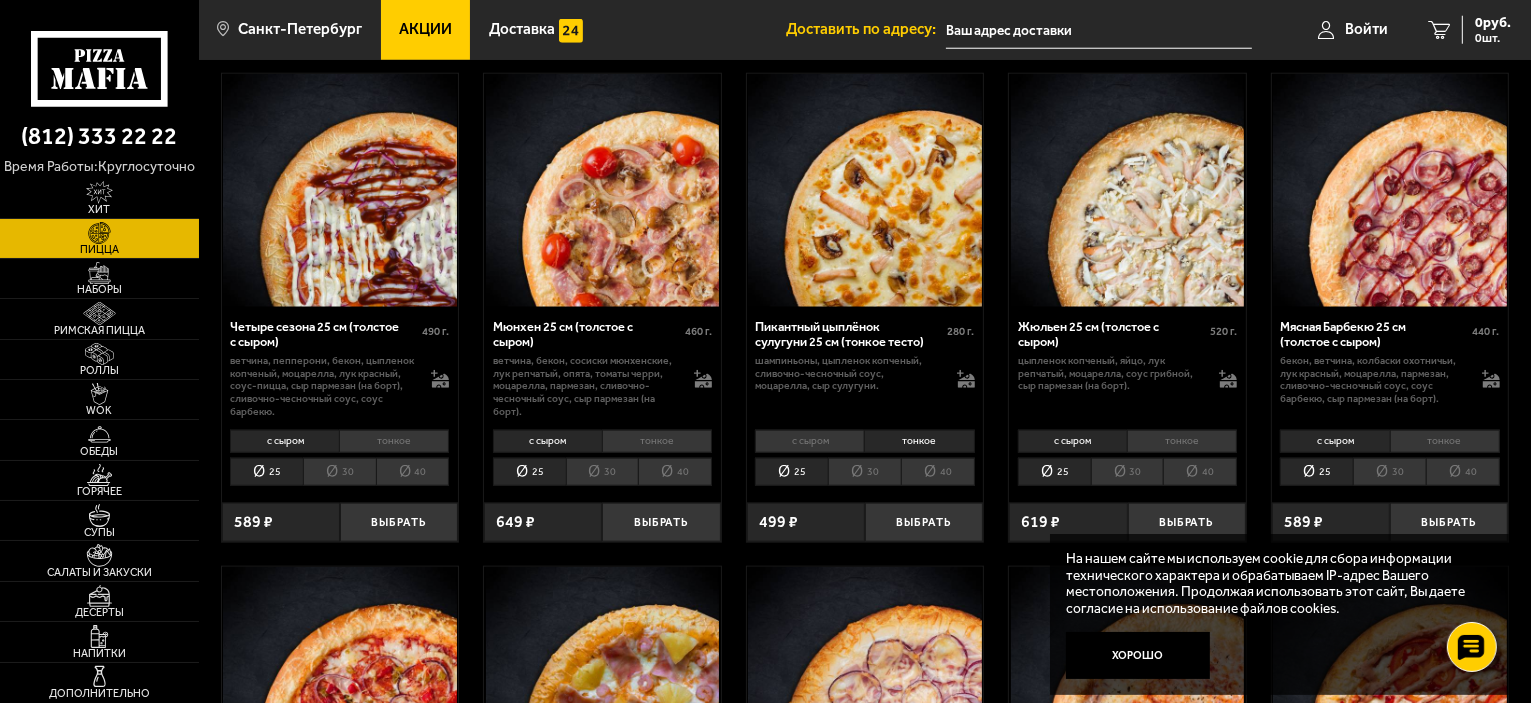 click on "40" at bounding box center (938, 472) 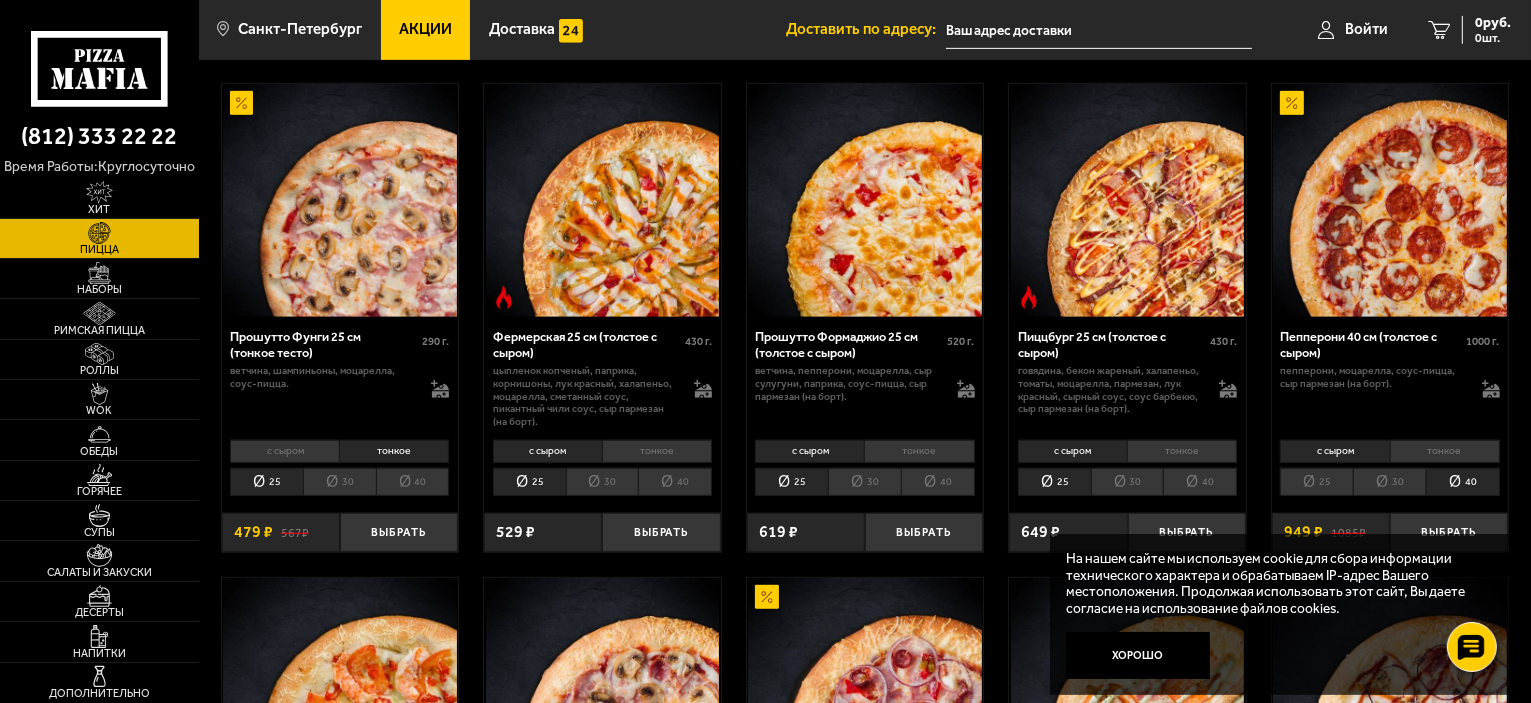 scroll, scrollTop: 1100, scrollLeft: 0, axis: vertical 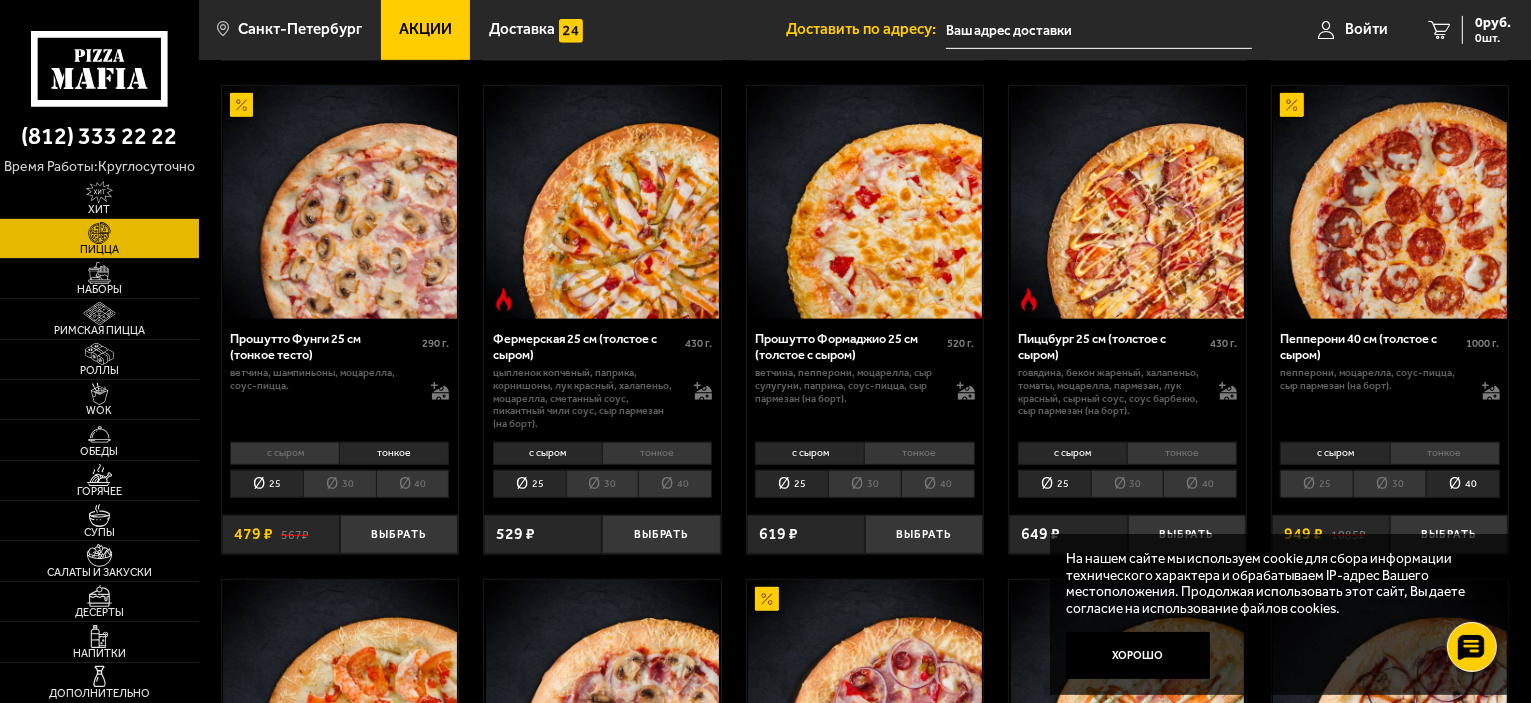 click on "тонкое" at bounding box center (657, 453) 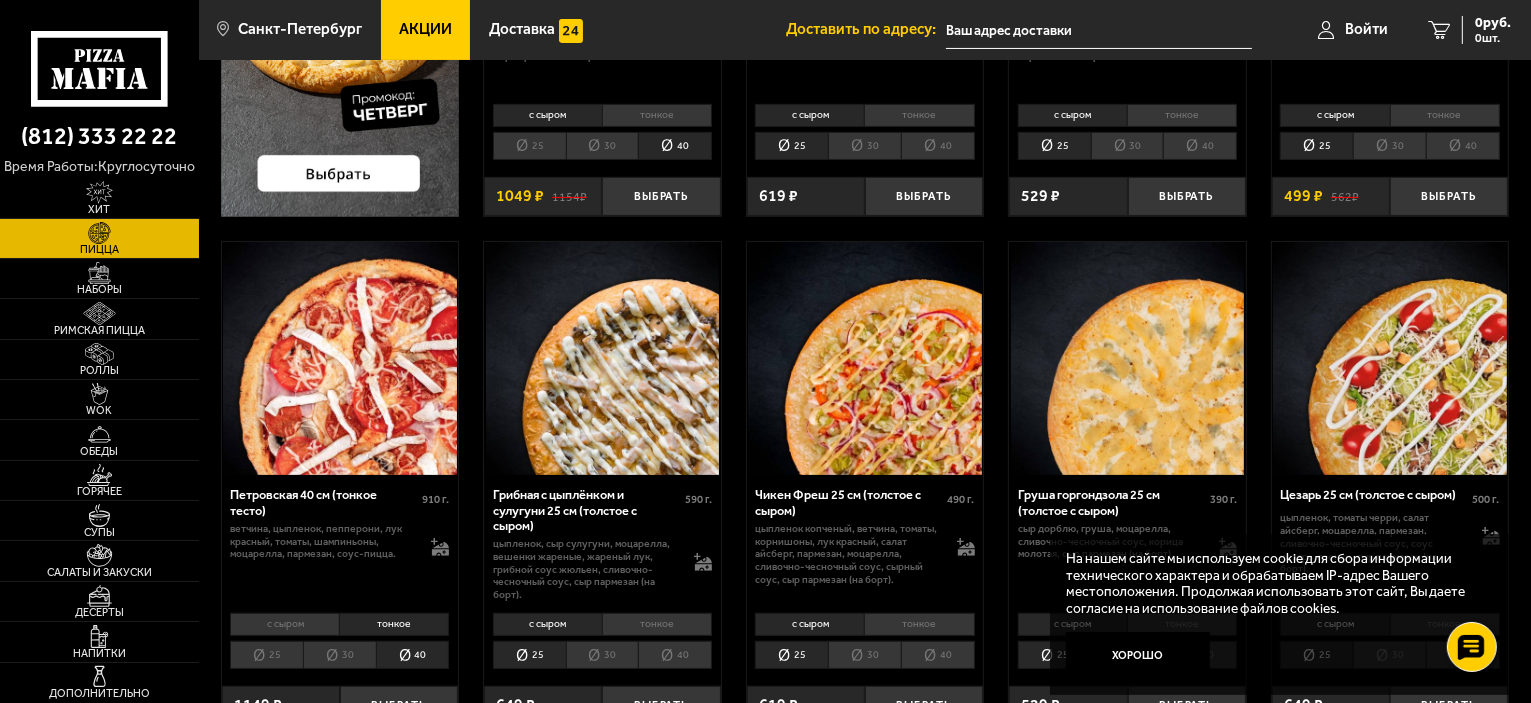 scroll, scrollTop: 600, scrollLeft: 0, axis: vertical 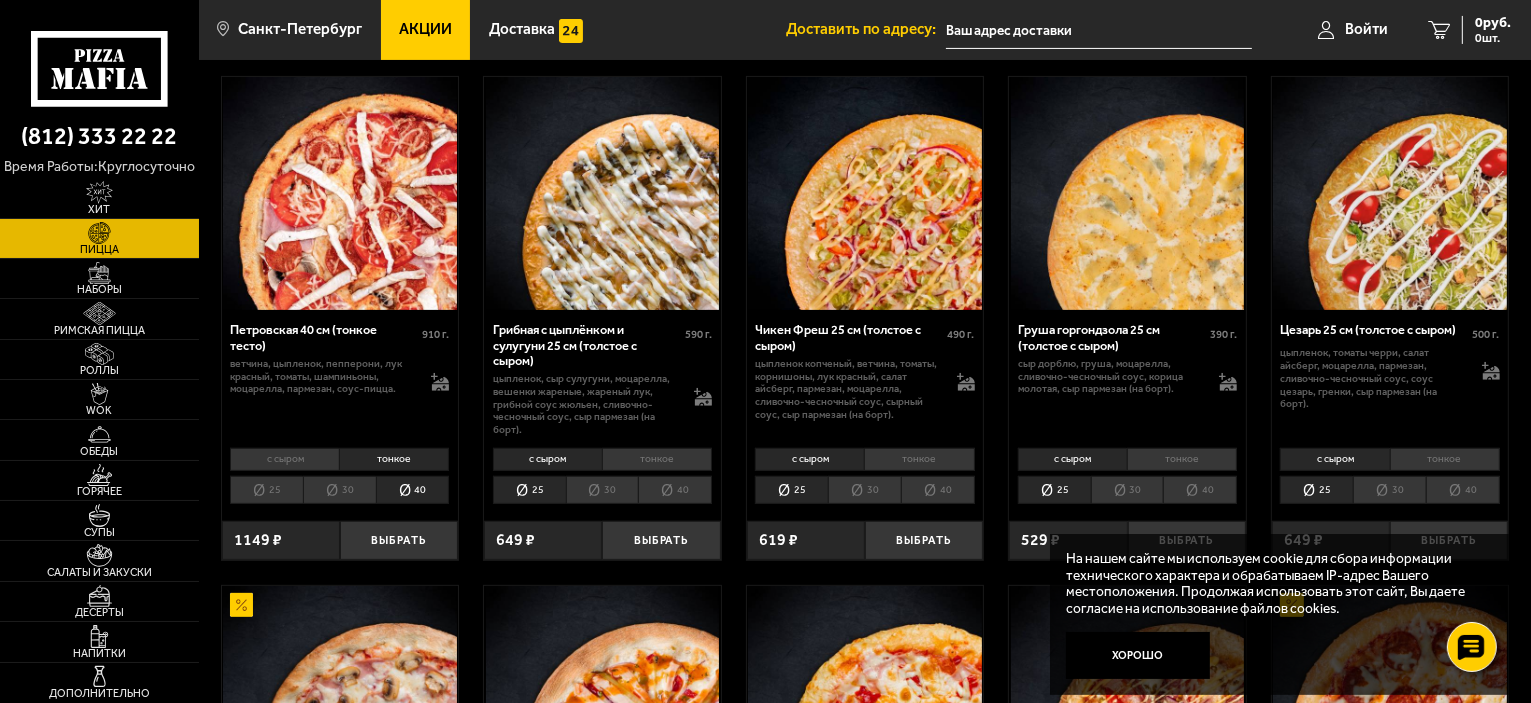 click on "тонкое" at bounding box center (1182, 459) 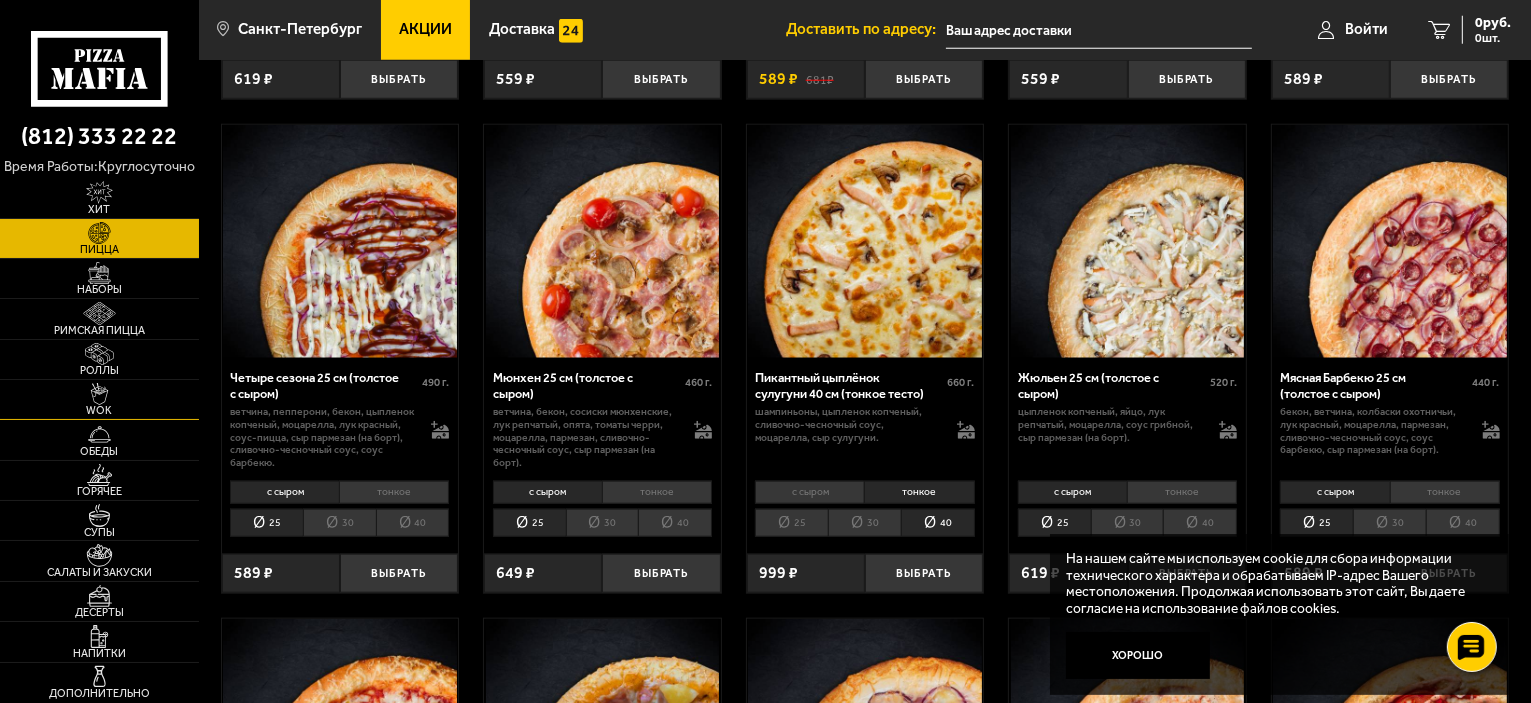 scroll, scrollTop: 2100, scrollLeft: 0, axis: vertical 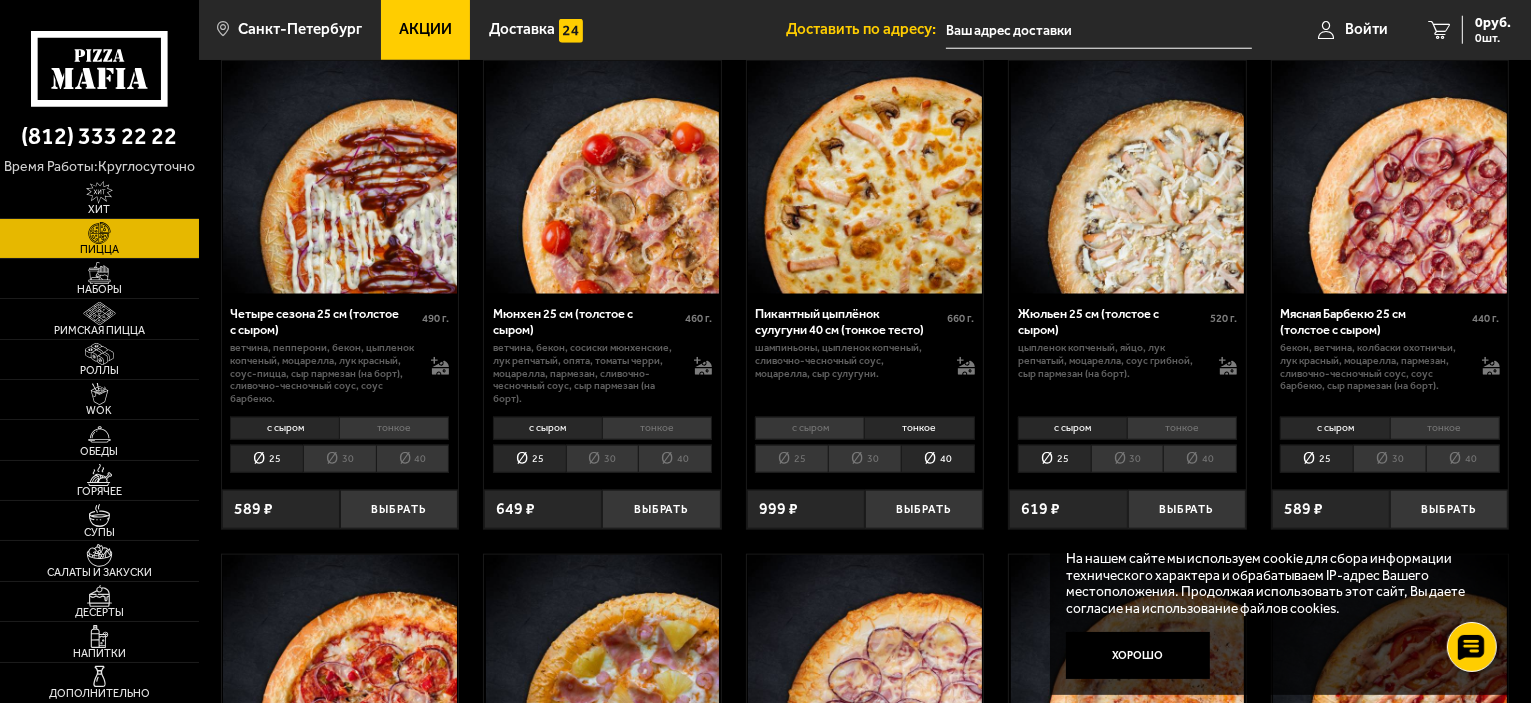 click 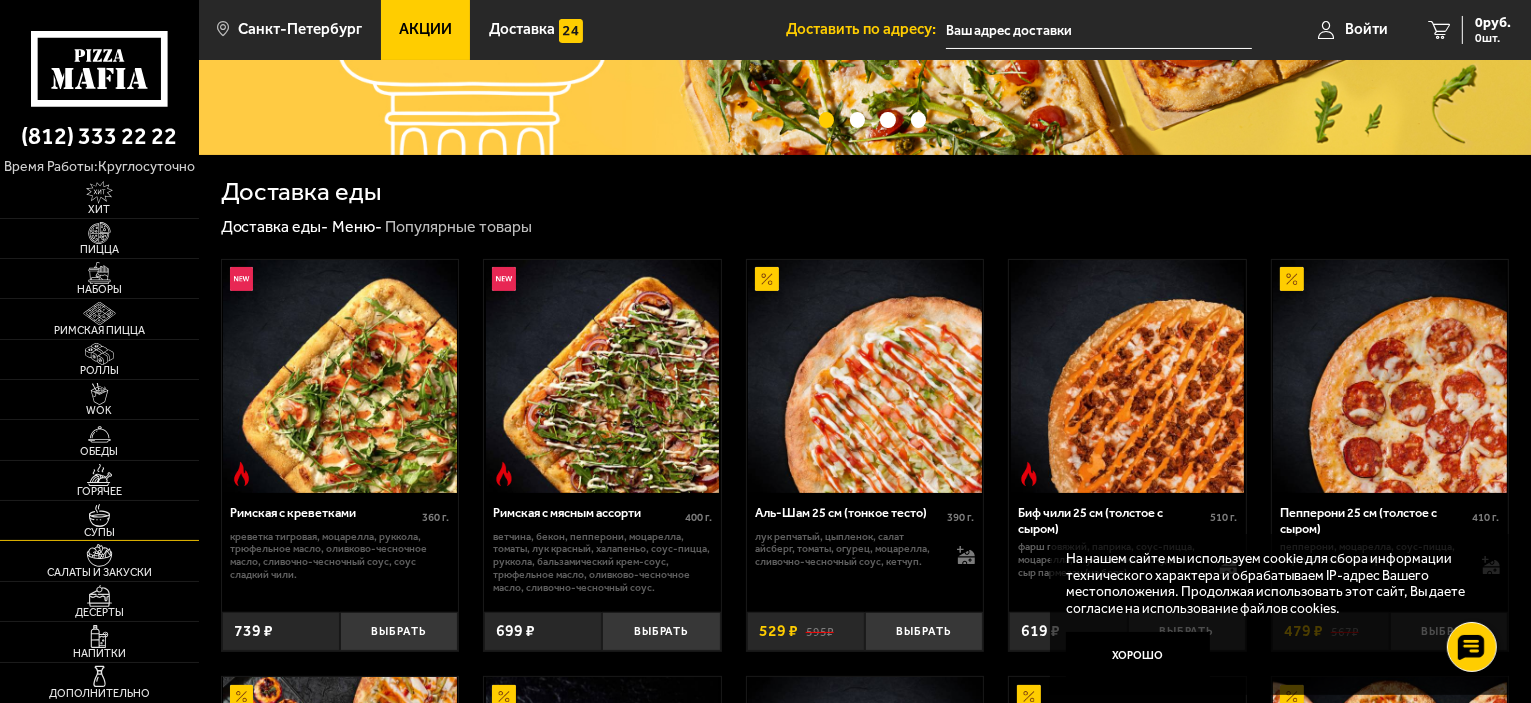 scroll, scrollTop: 0, scrollLeft: 0, axis: both 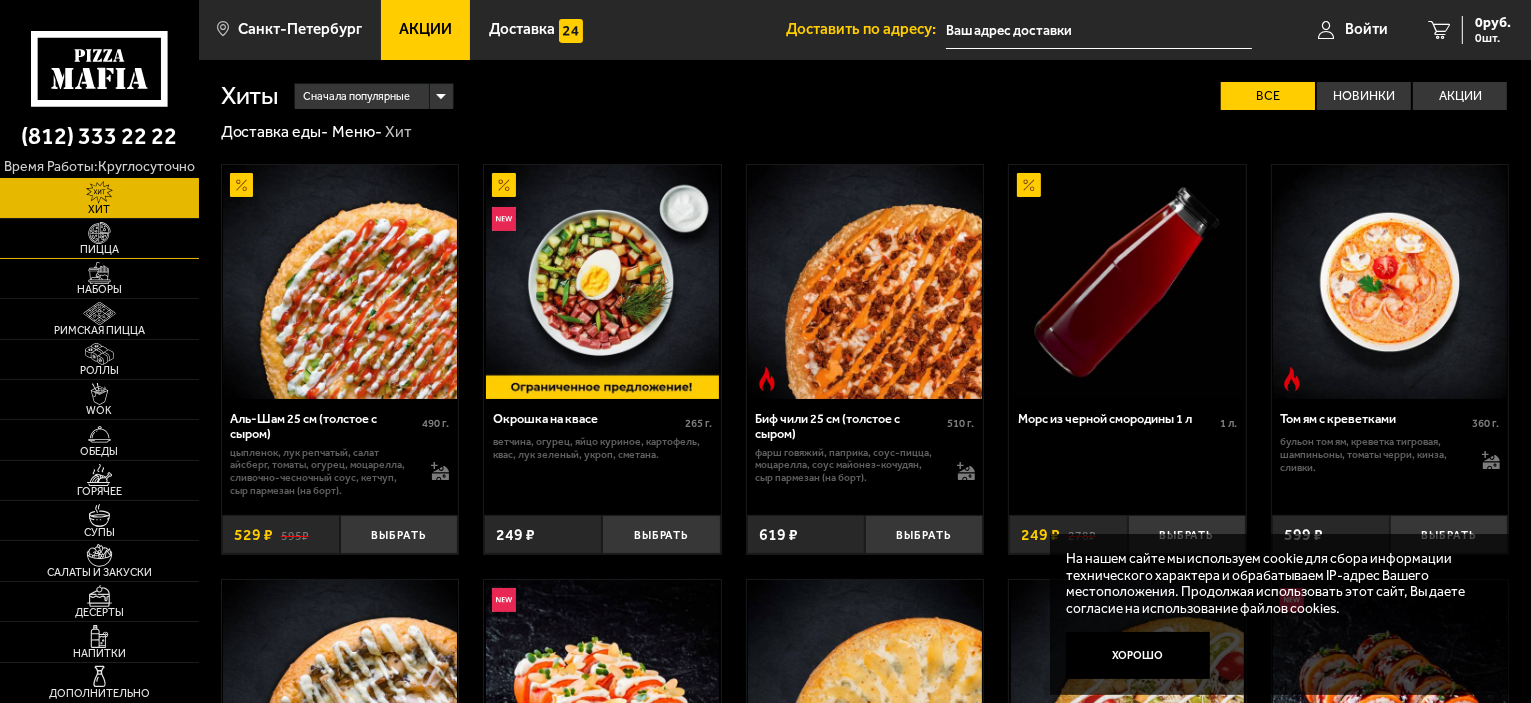 click on "Пицца" at bounding box center (99, 249) 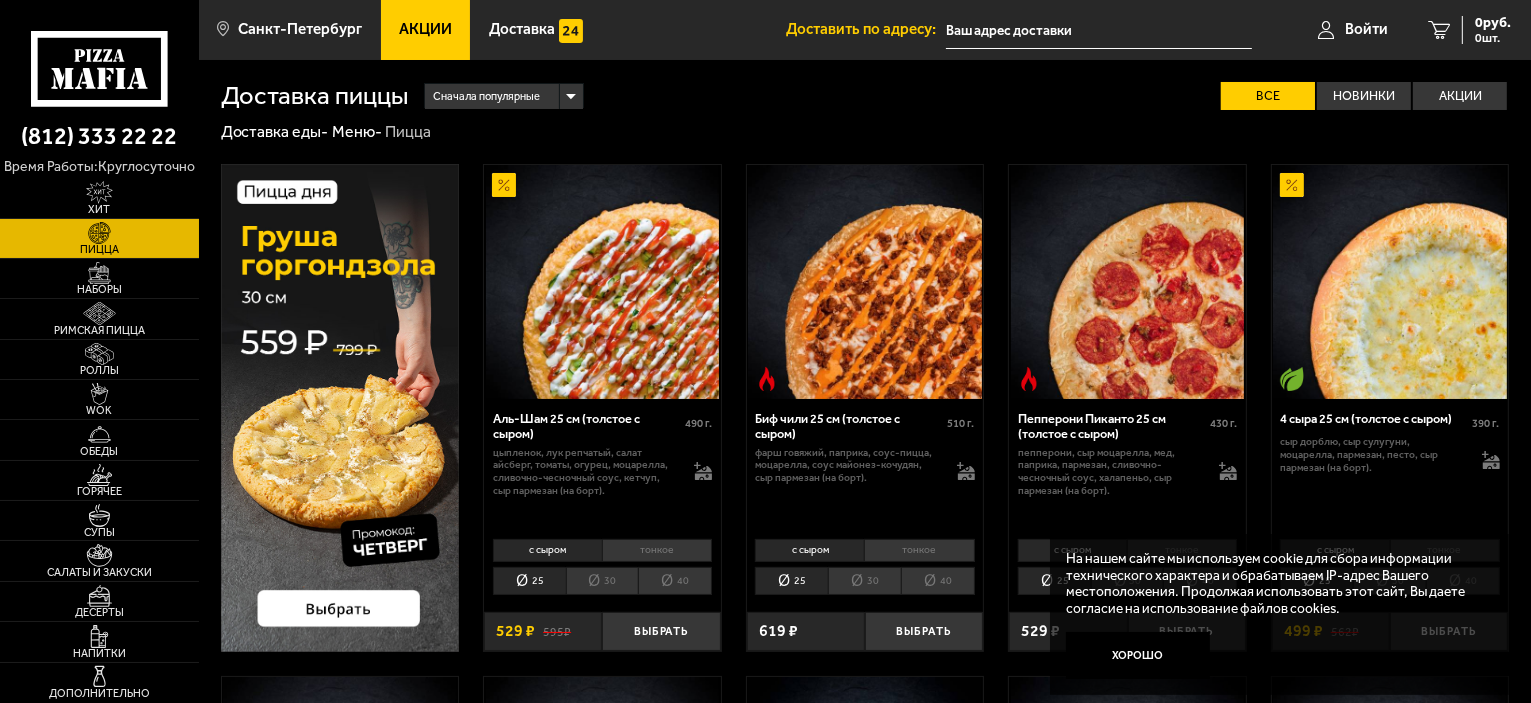 click at bounding box center [340, 407] 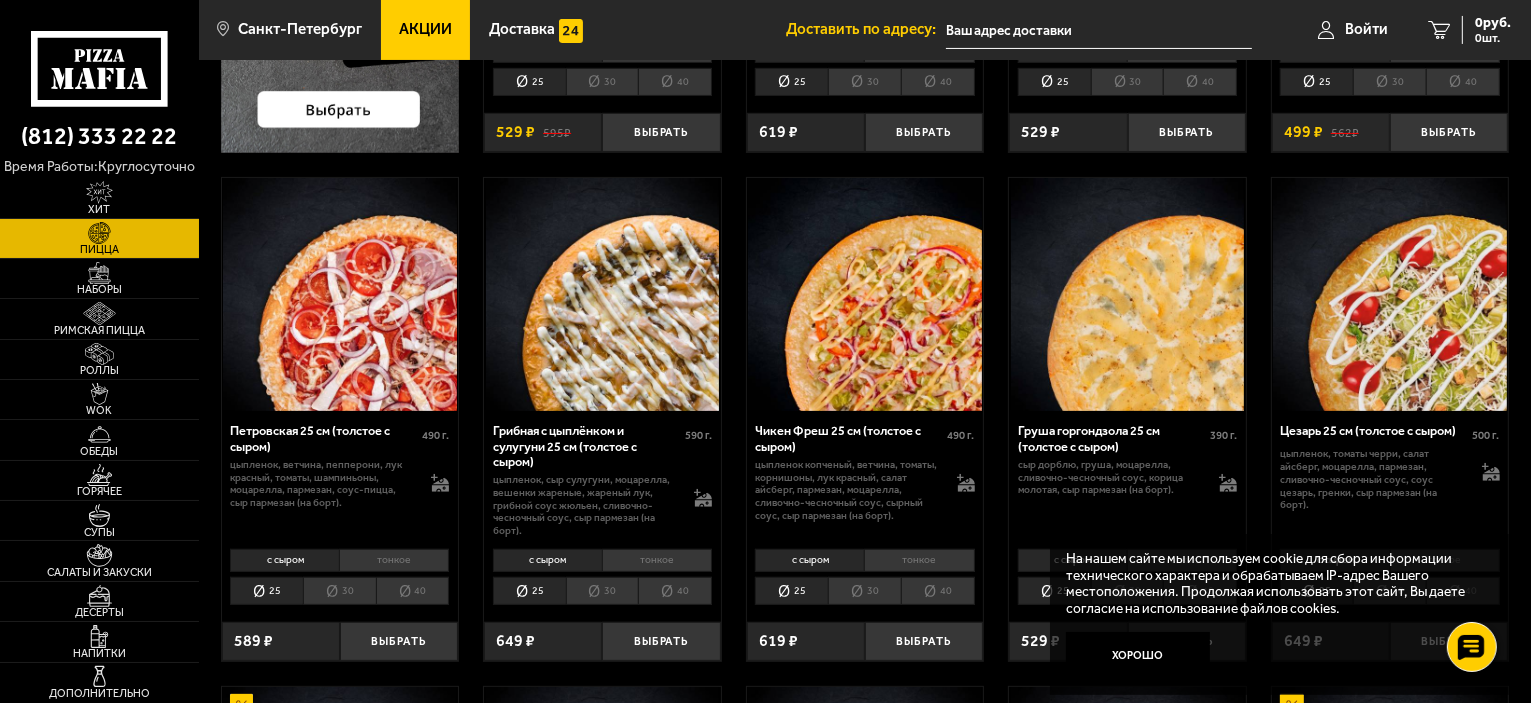 scroll, scrollTop: 500, scrollLeft: 0, axis: vertical 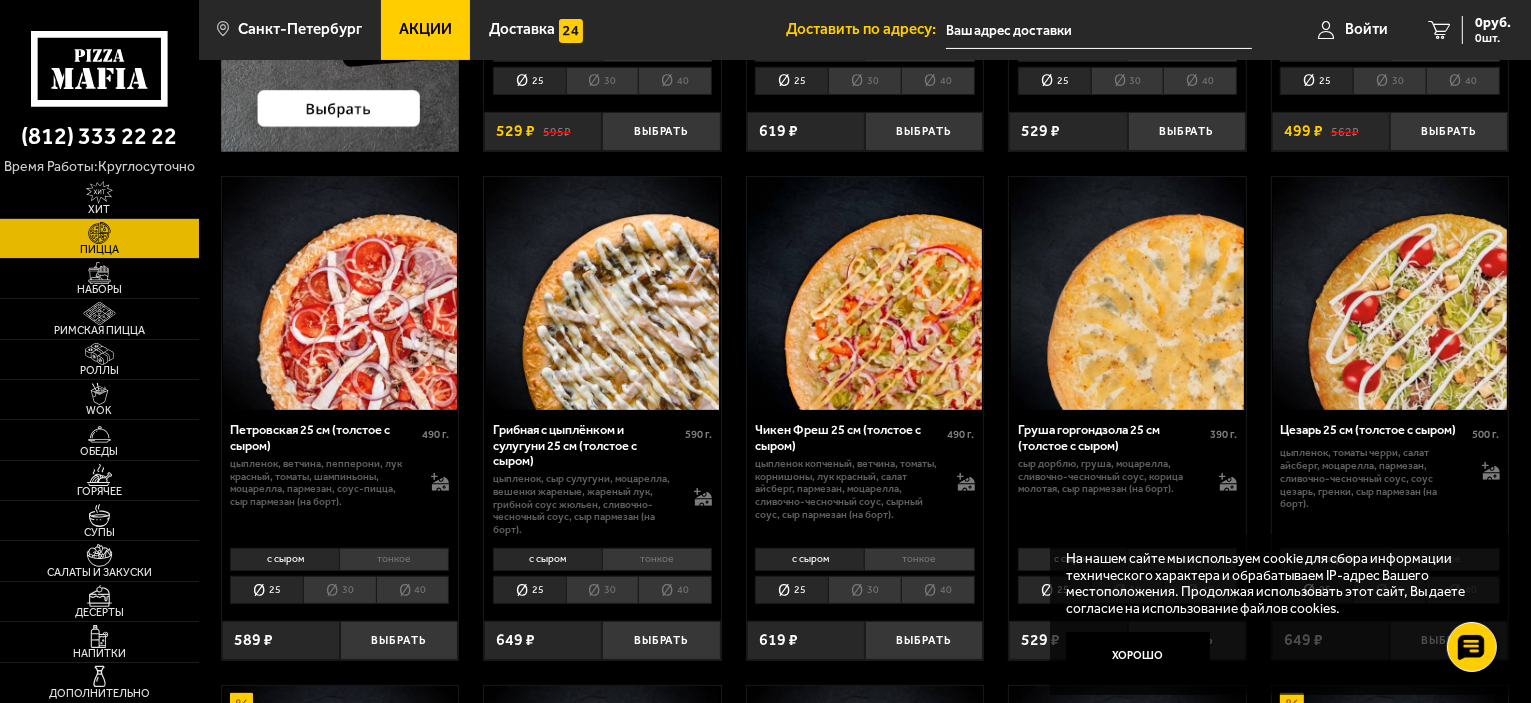 click on "тонкое" at bounding box center (394, 559) 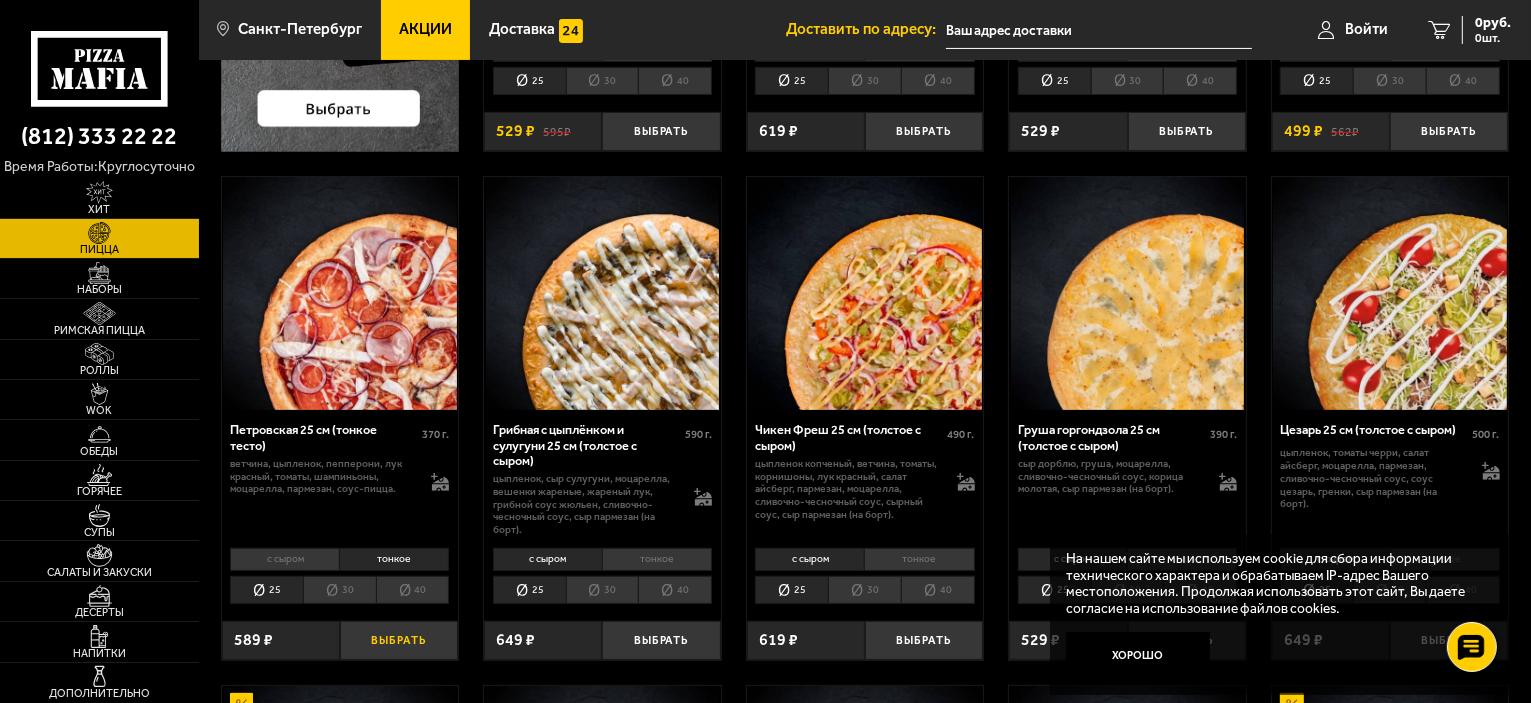 click on "Выбрать" at bounding box center (399, 640) 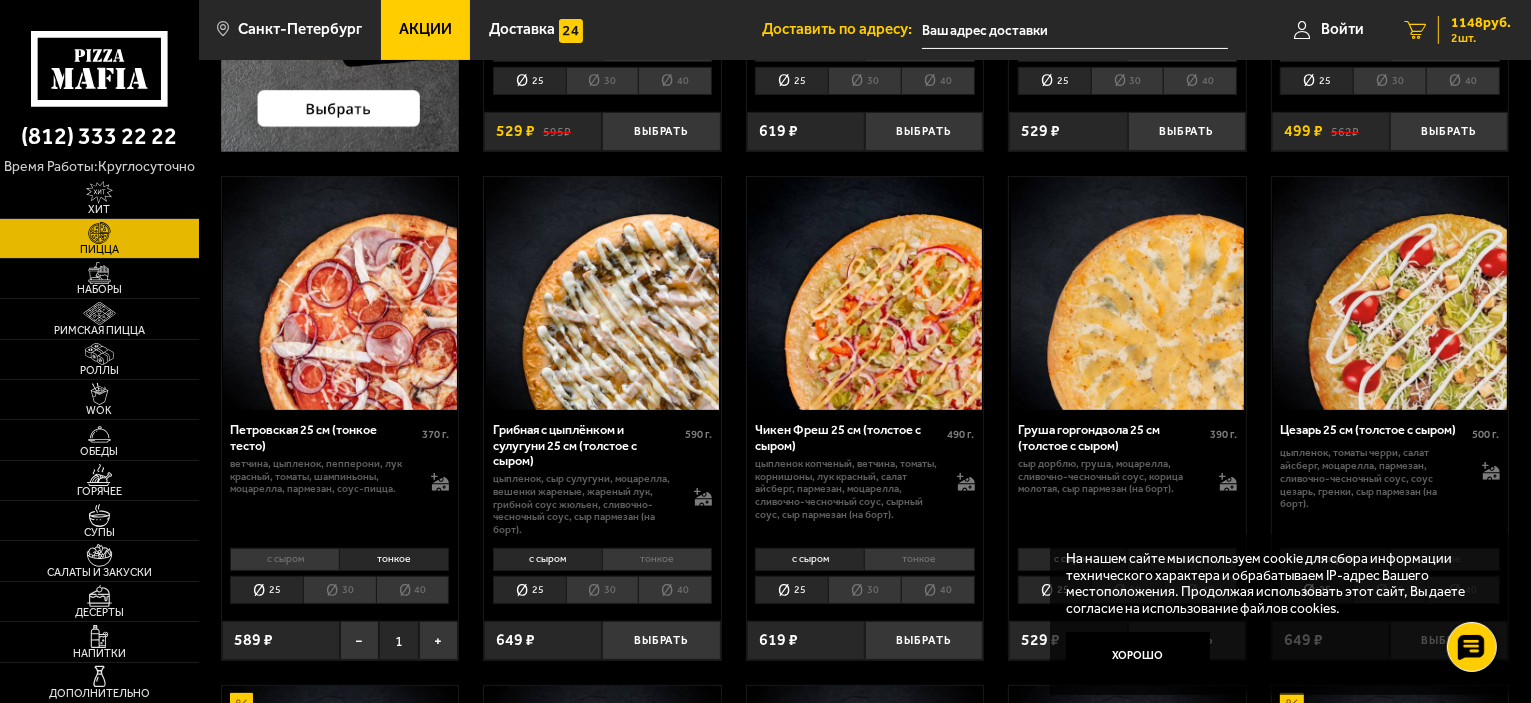 click on "1148  руб." at bounding box center (1481, 23) 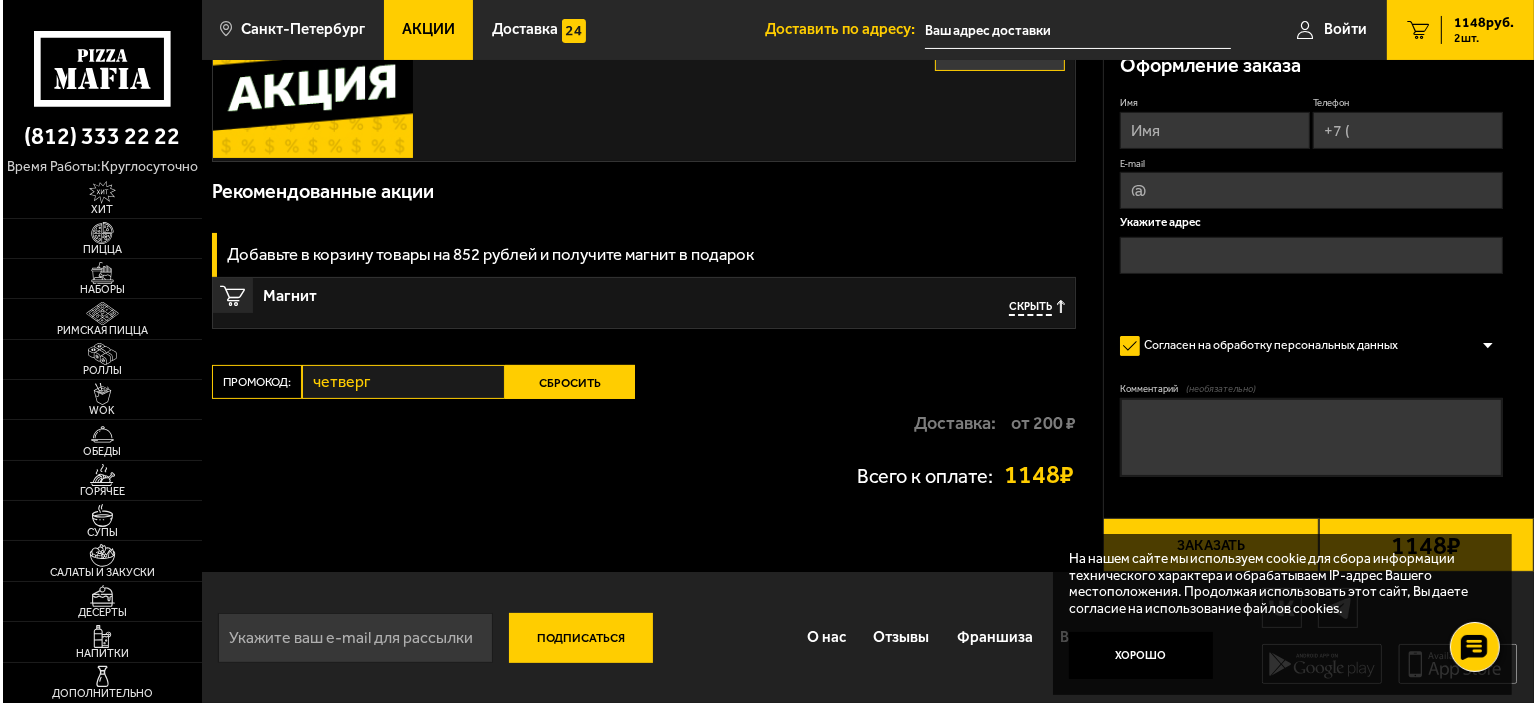 scroll, scrollTop: 0, scrollLeft: 0, axis: both 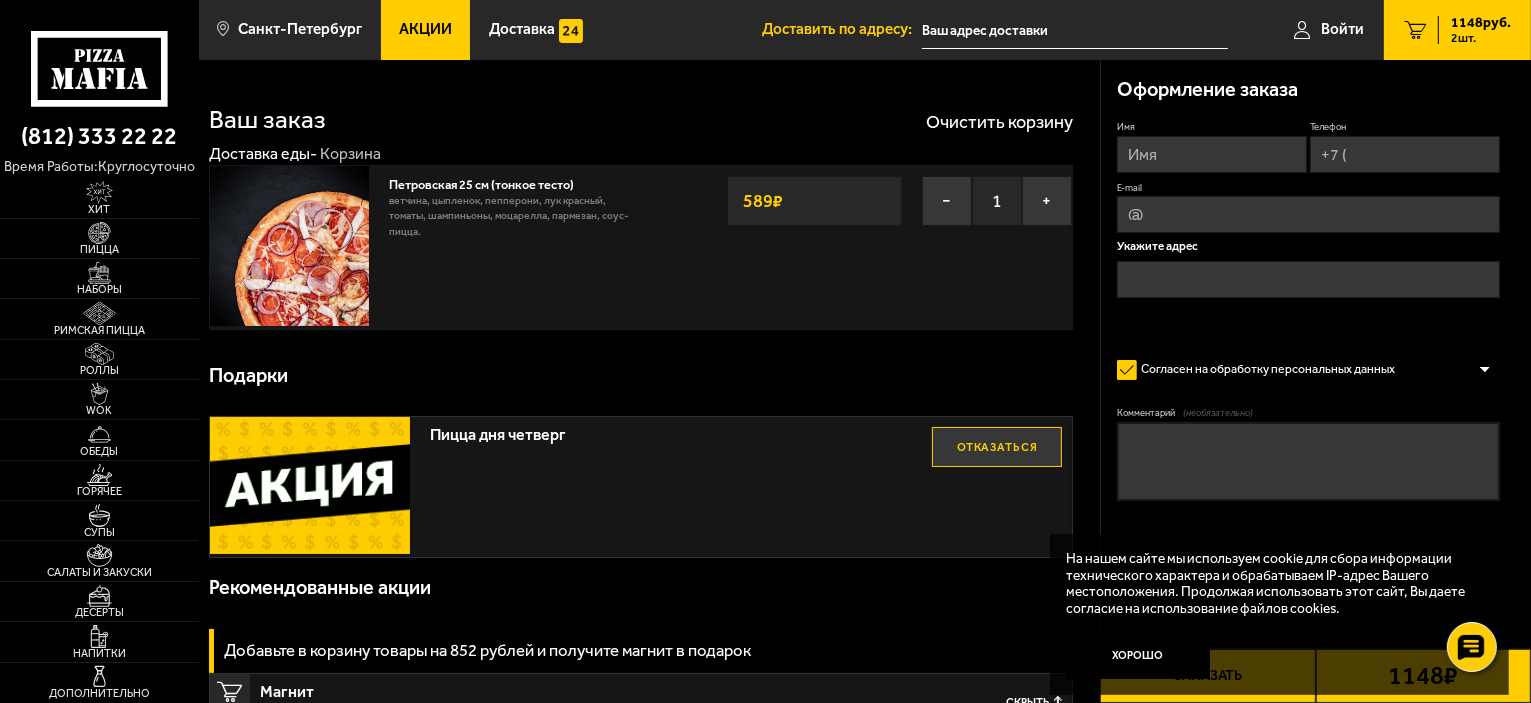 click on "Имя" at bounding box center (1212, 154) 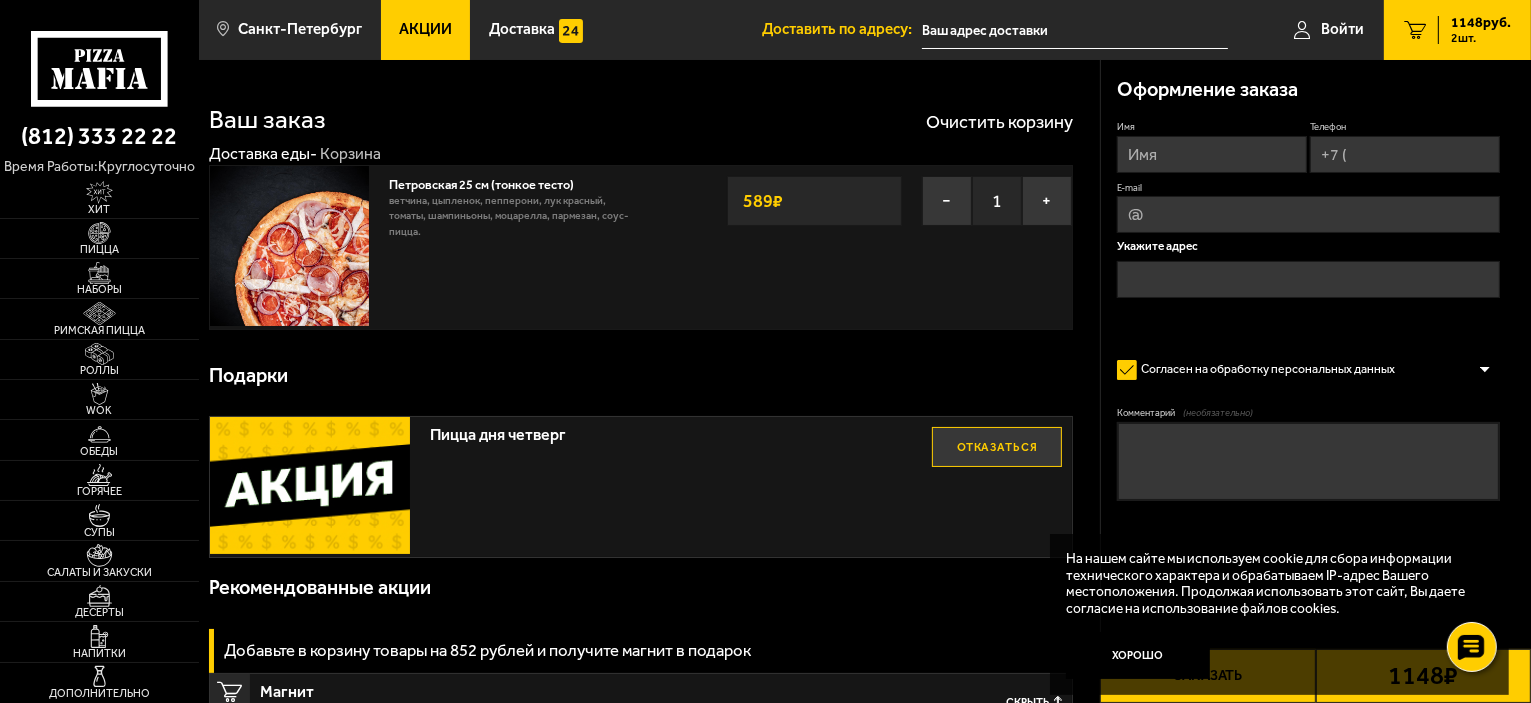 type on "Евгений Андреев" 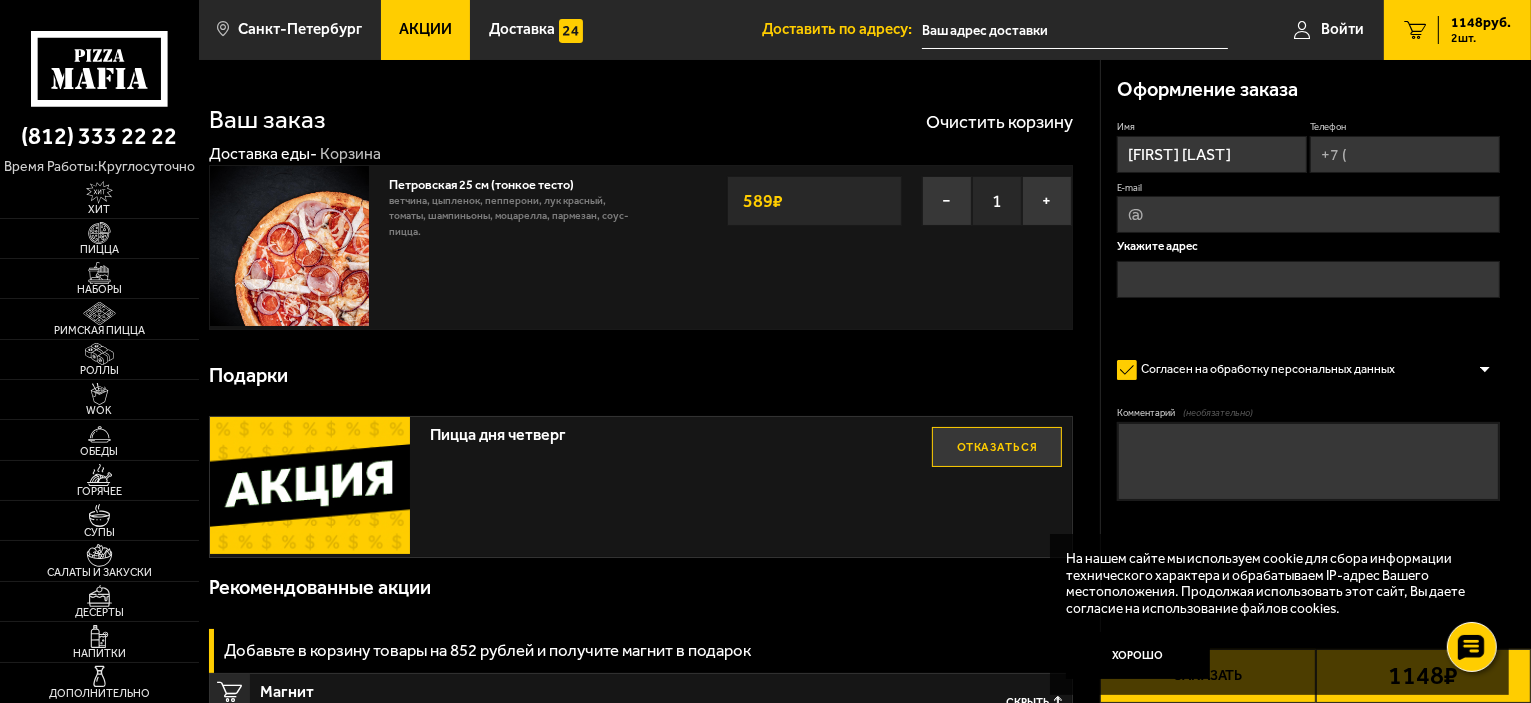 type on "+7 (981) 834-15-84" 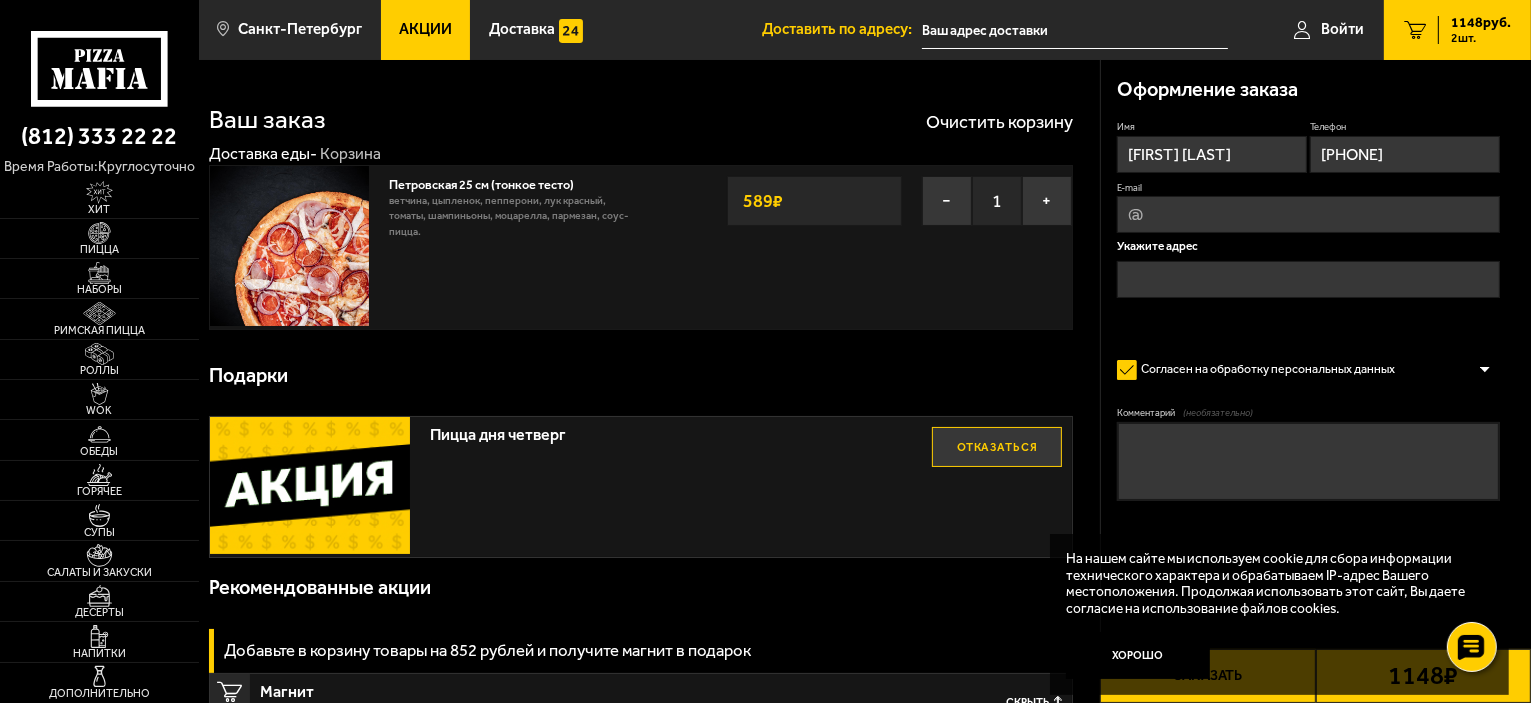 type on "mulder_pleentoos@mail.ru" 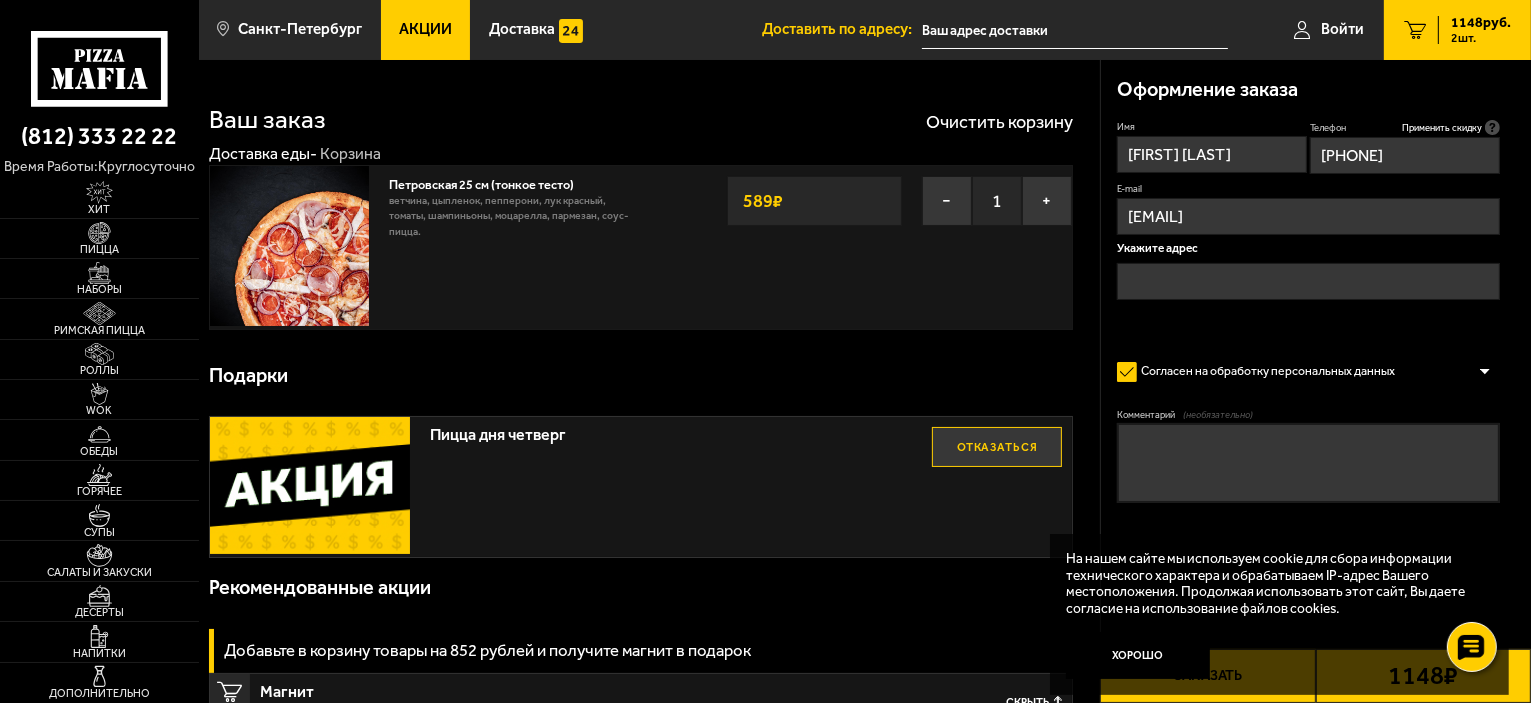click at bounding box center [1308, 281] 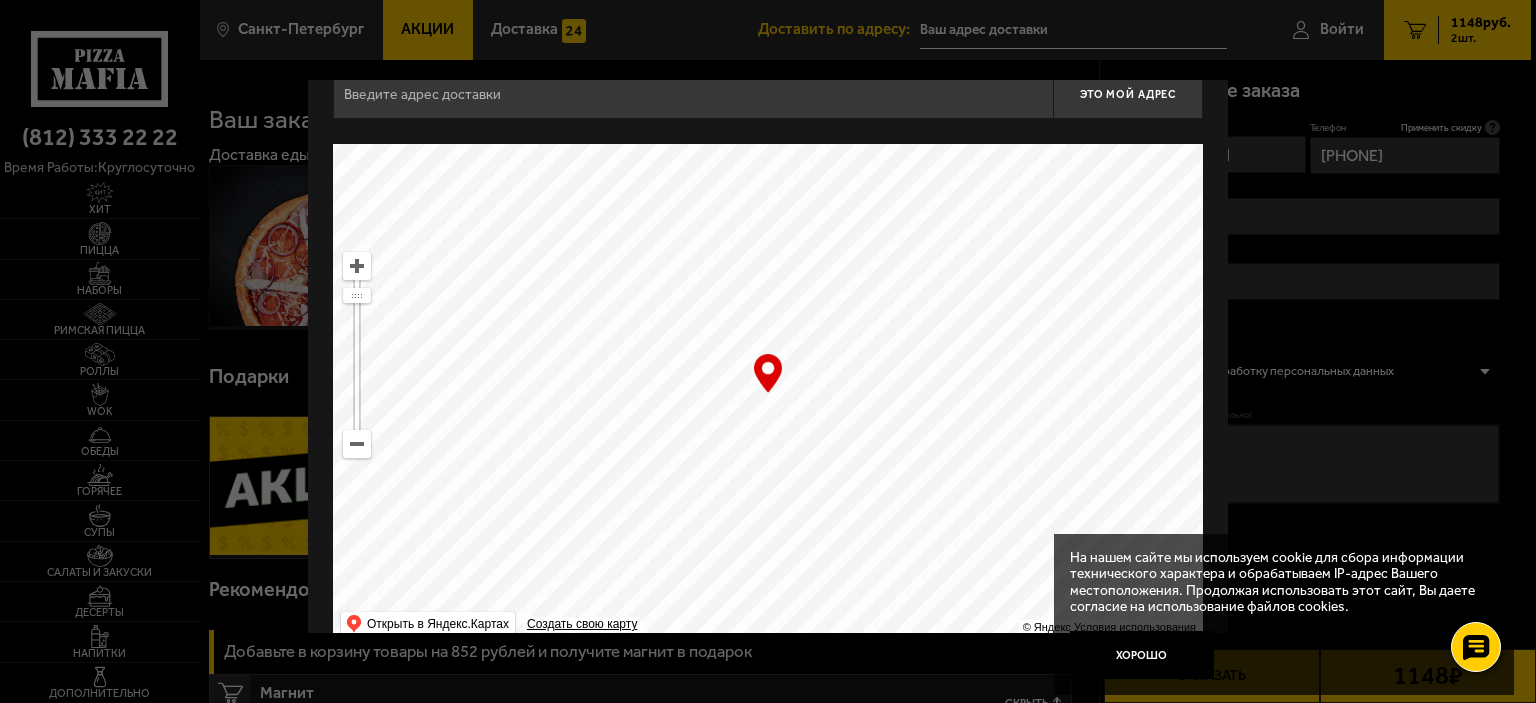 scroll, scrollTop: 71, scrollLeft: 0, axis: vertical 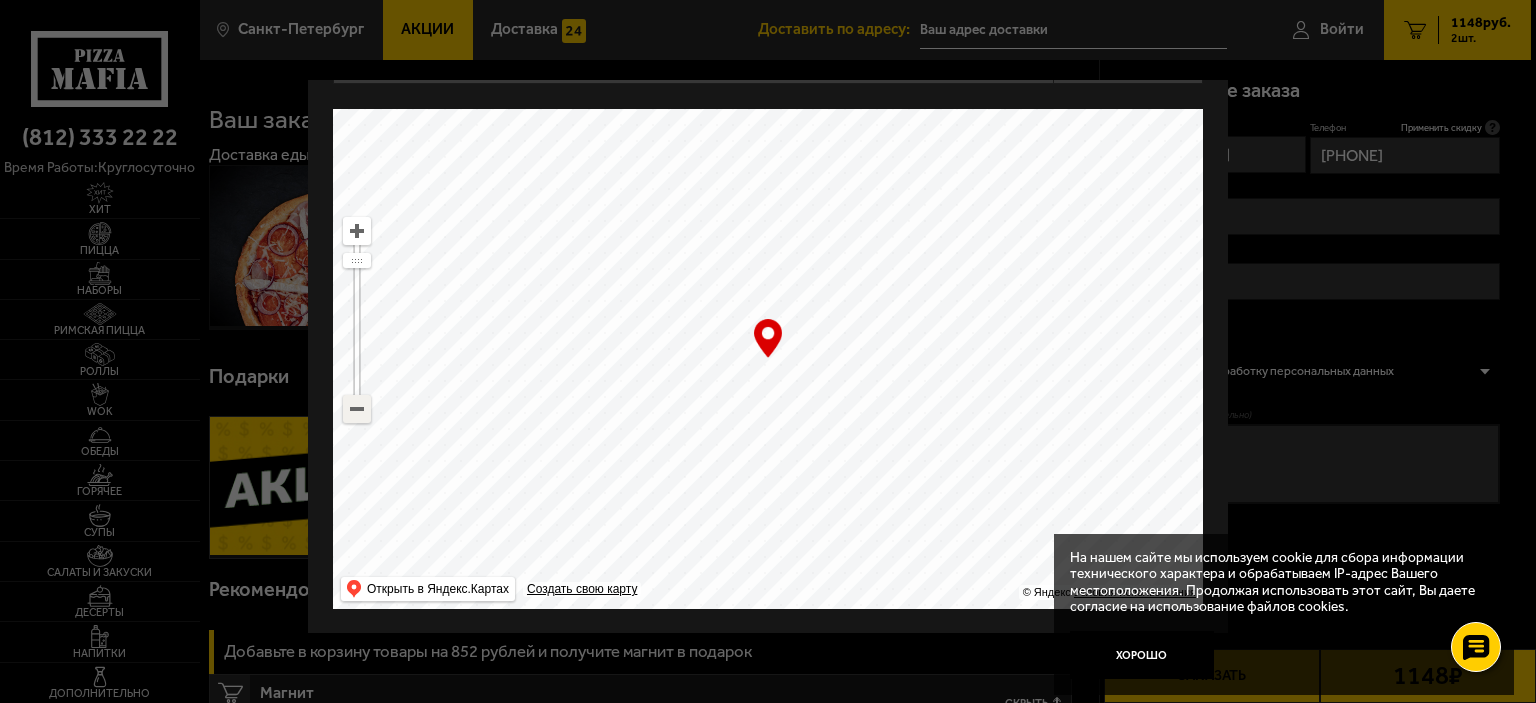 click at bounding box center (357, 409) 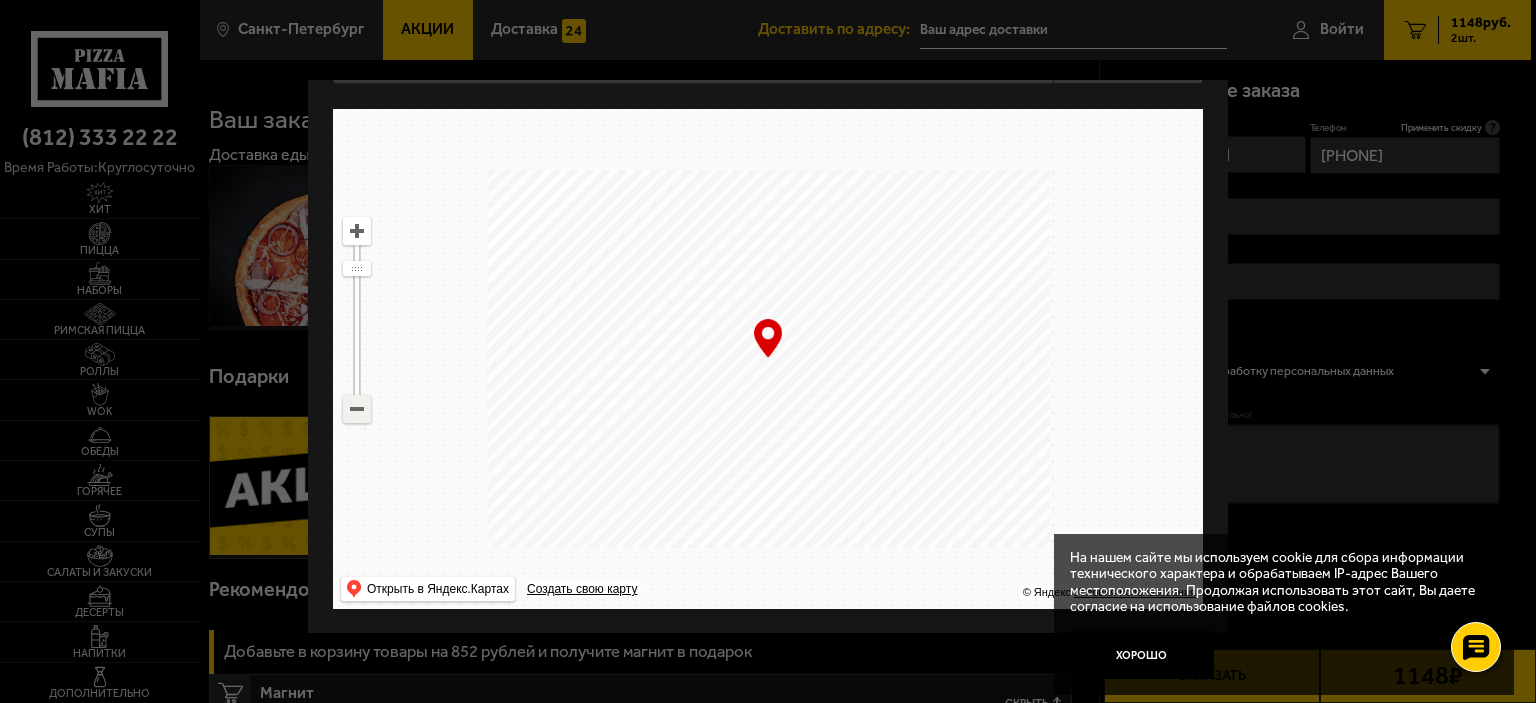 click at bounding box center (357, 409) 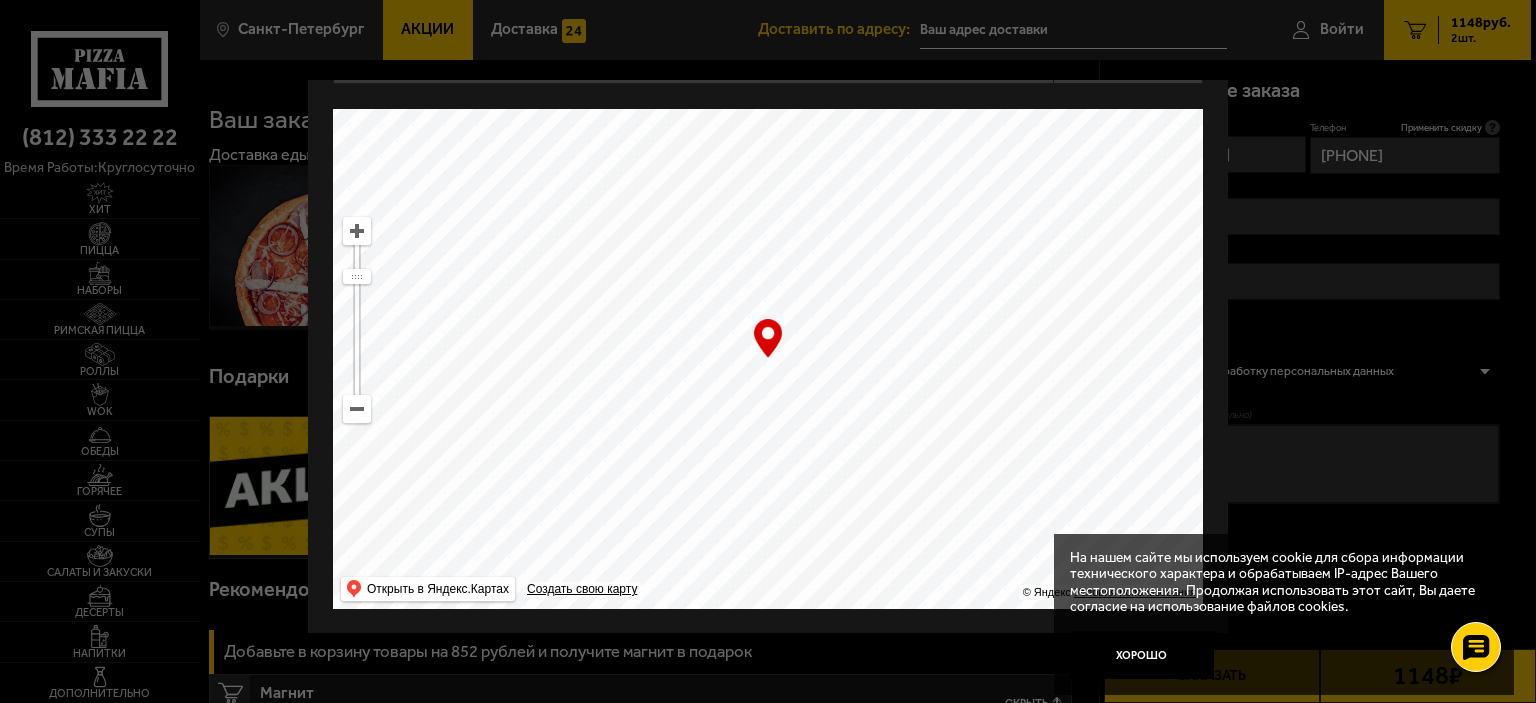 click at bounding box center [357, 409] 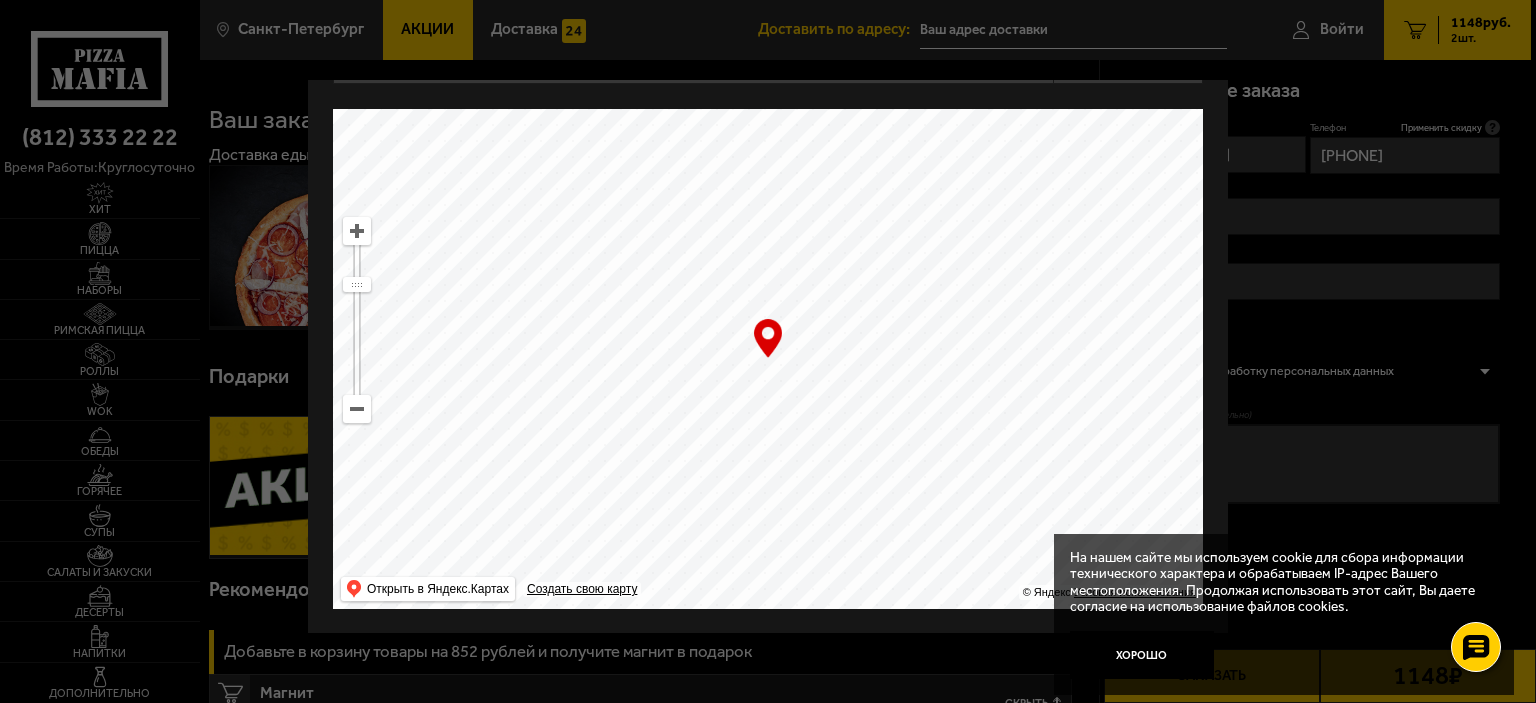drag, startPoint x: 813, startPoint y: 404, endPoint x: 1239, endPoint y: 8, distance: 581.6287 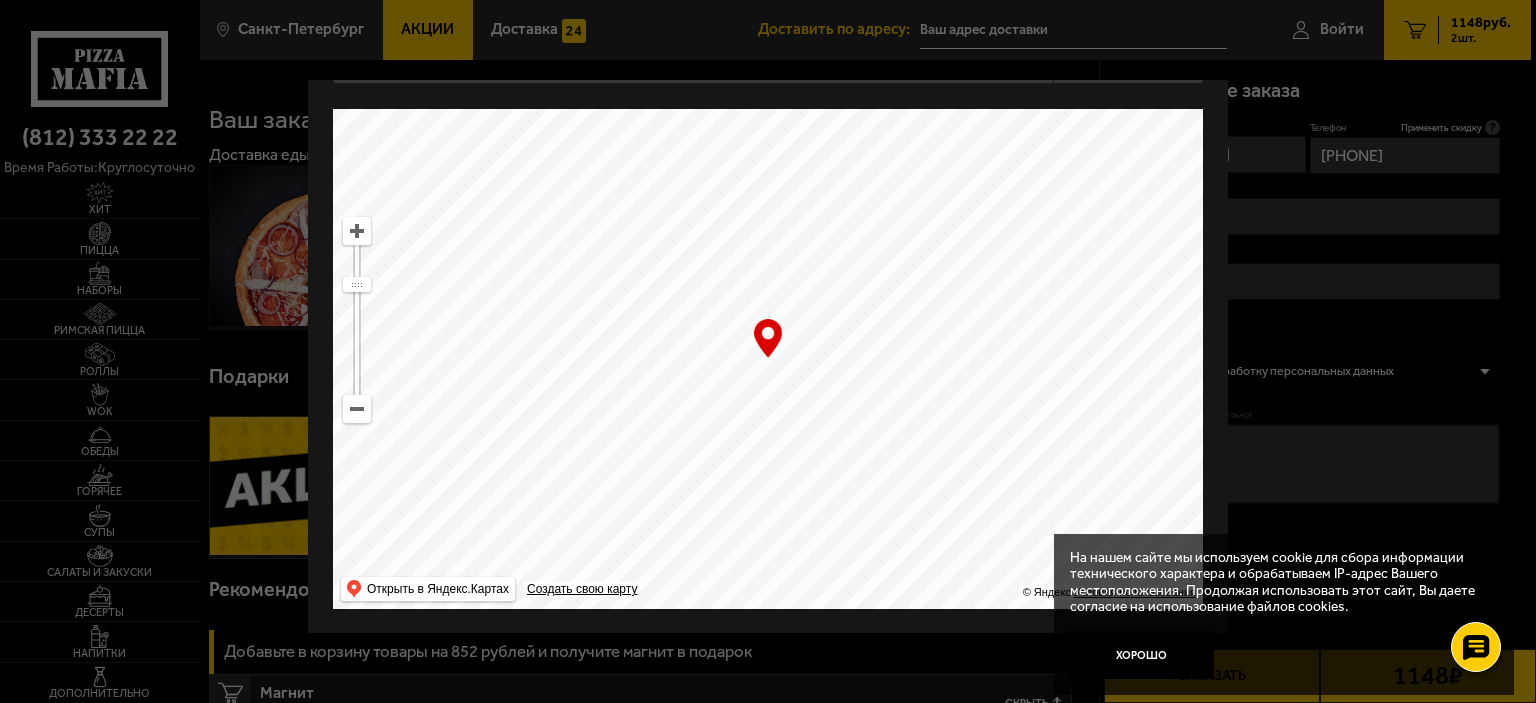 click at bounding box center [768, 359] 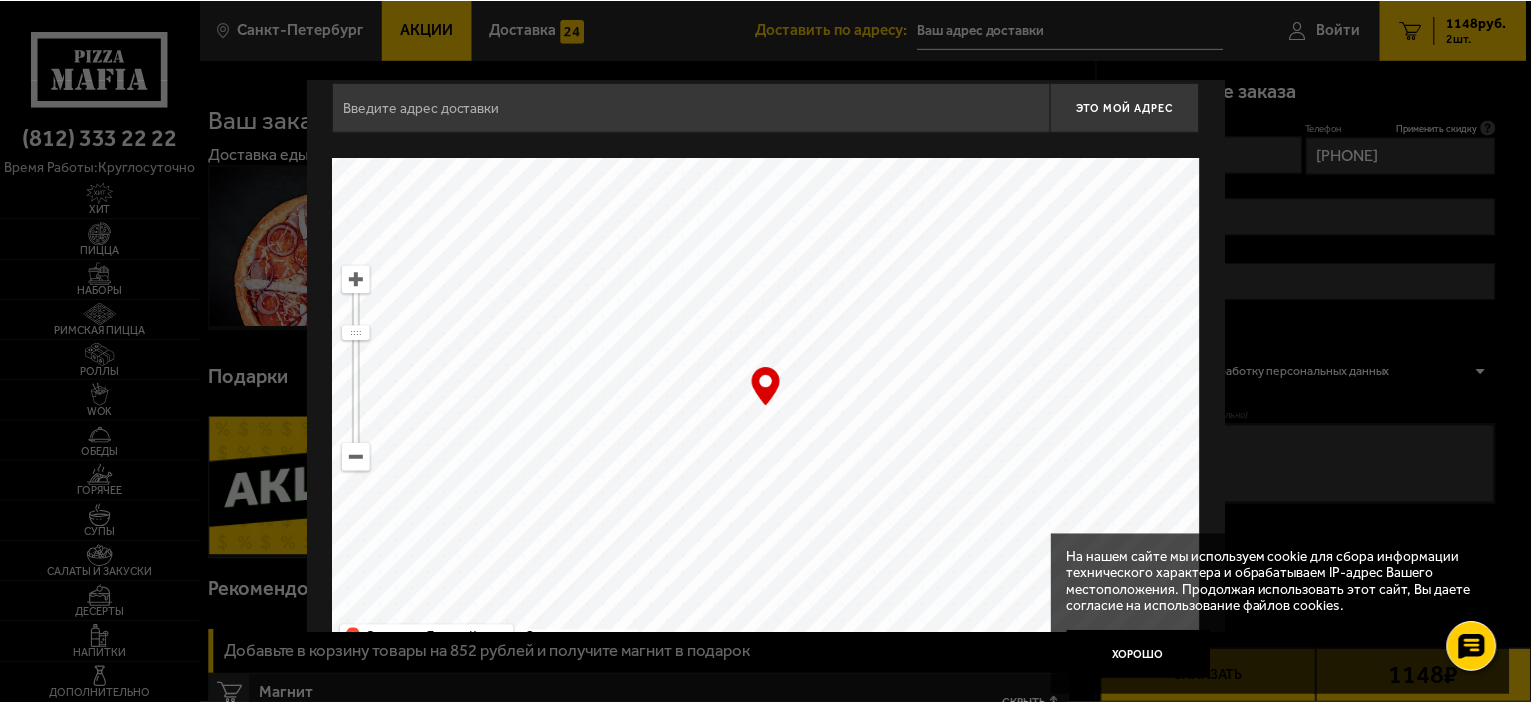 scroll, scrollTop: 0, scrollLeft: 0, axis: both 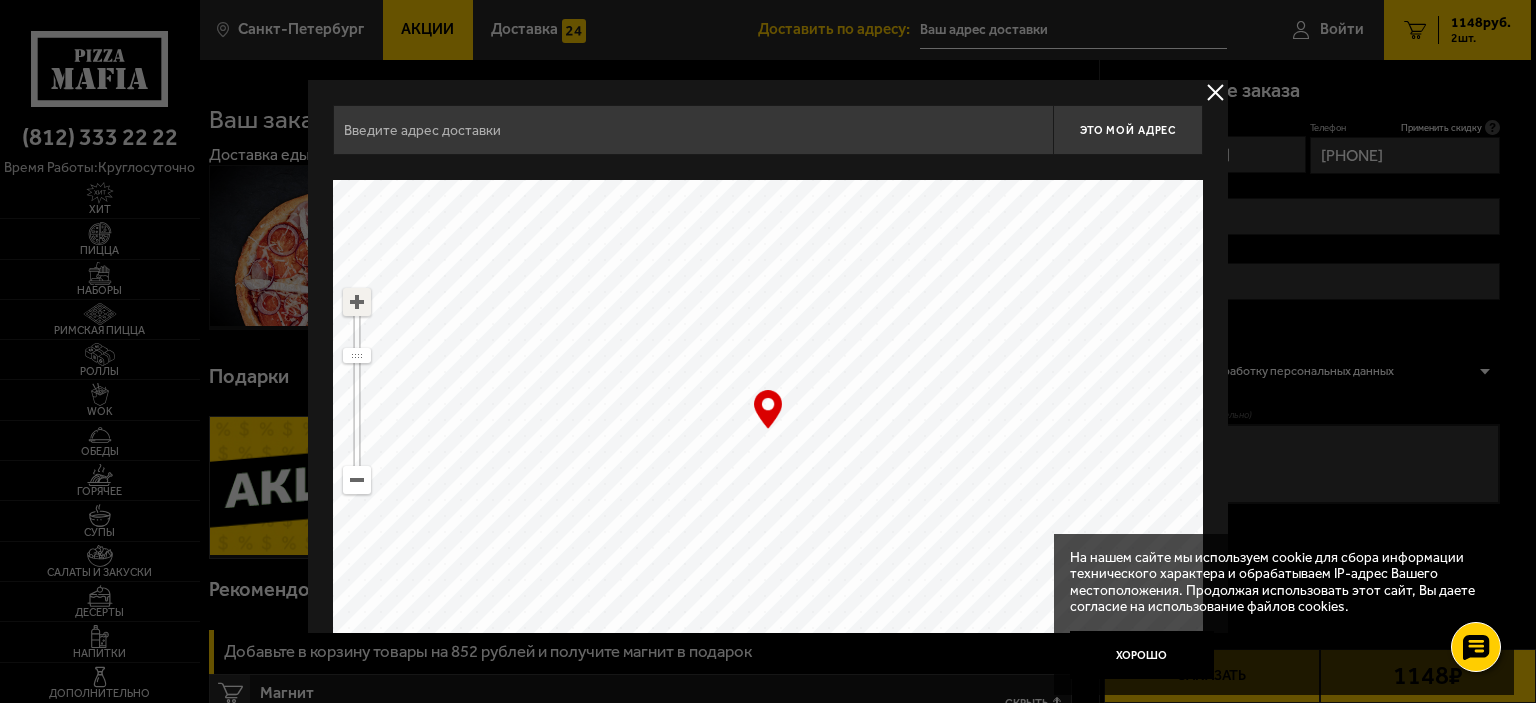 click at bounding box center [357, 302] 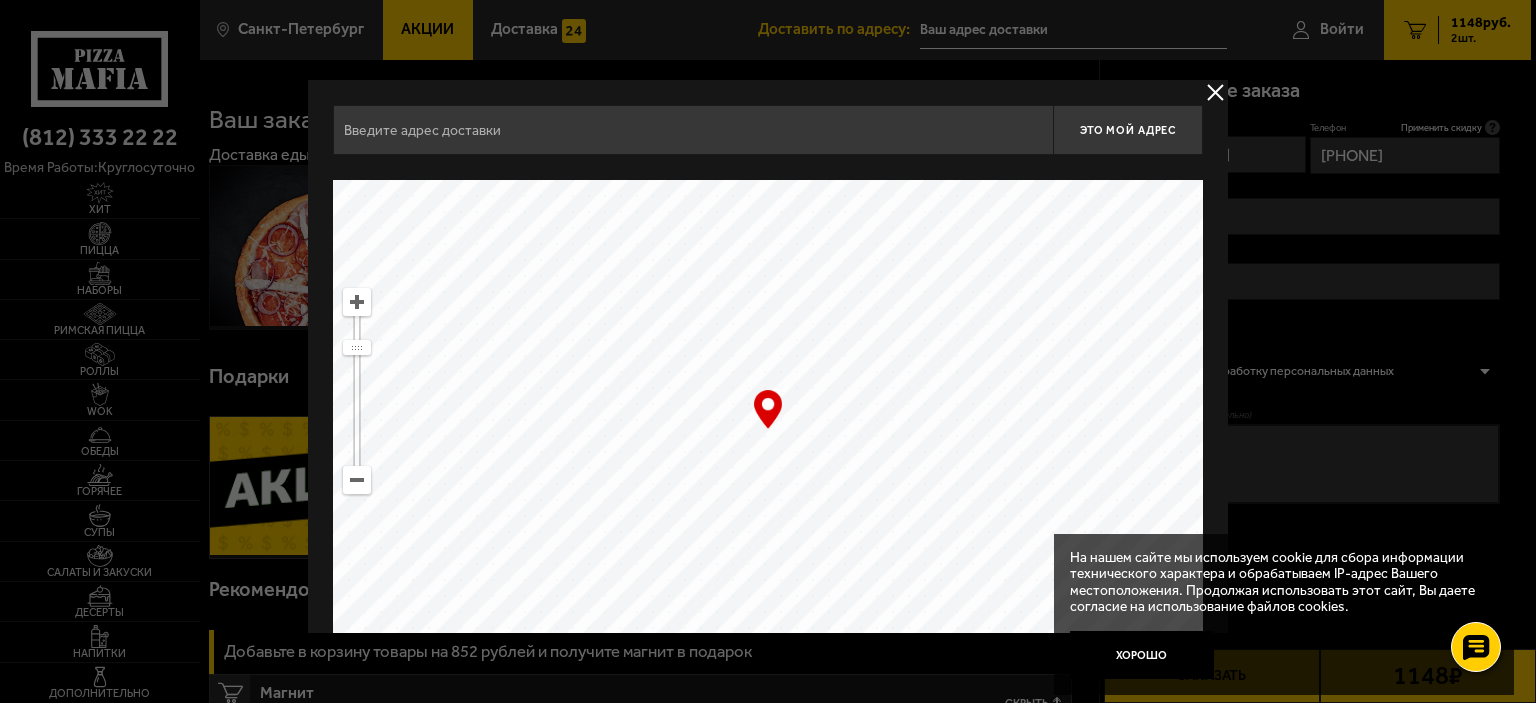 click at bounding box center (357, 302) 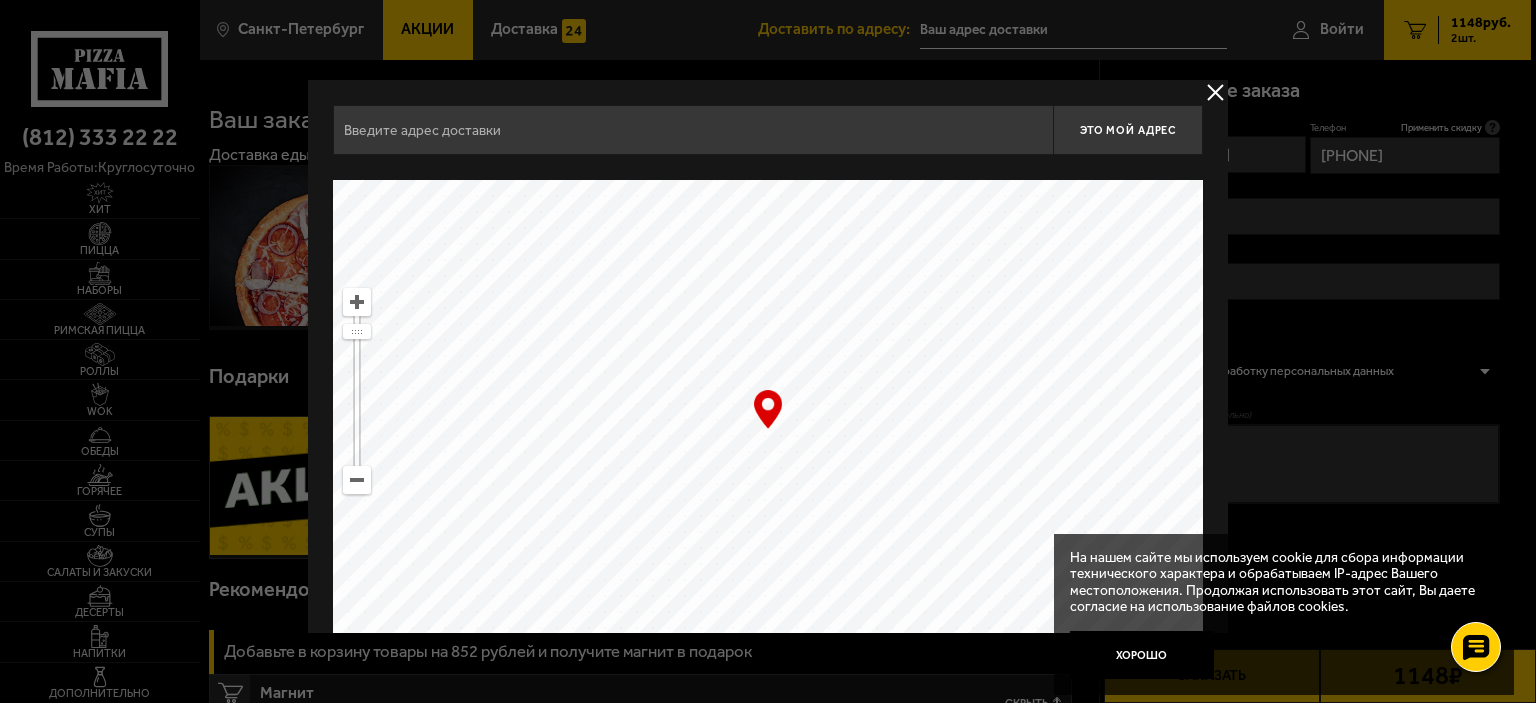 drag, startPoint x: 840, startPoint y: 480, endPoint x: 971, endPoint y: 399, distance: 154.01949 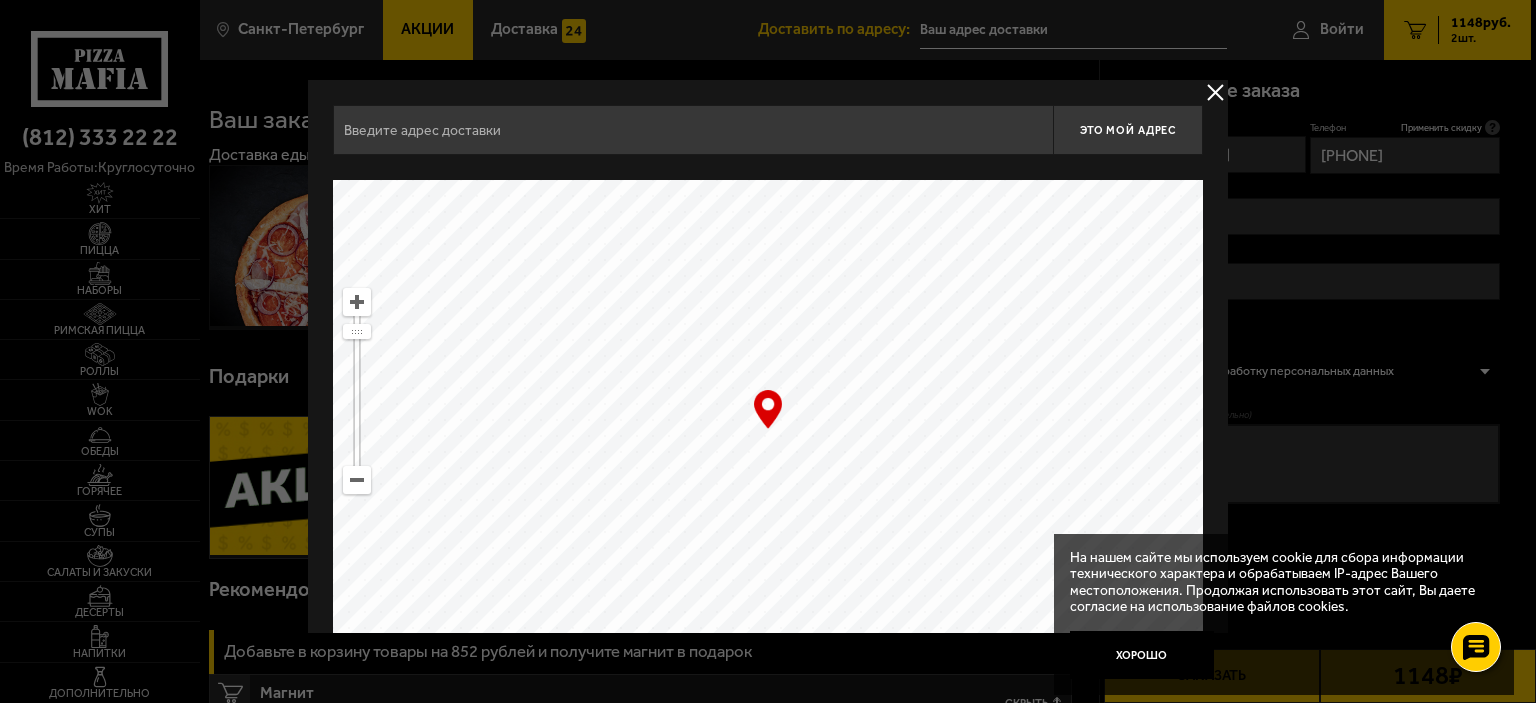 type on "улица Маршала Казакова, 72к1с1" 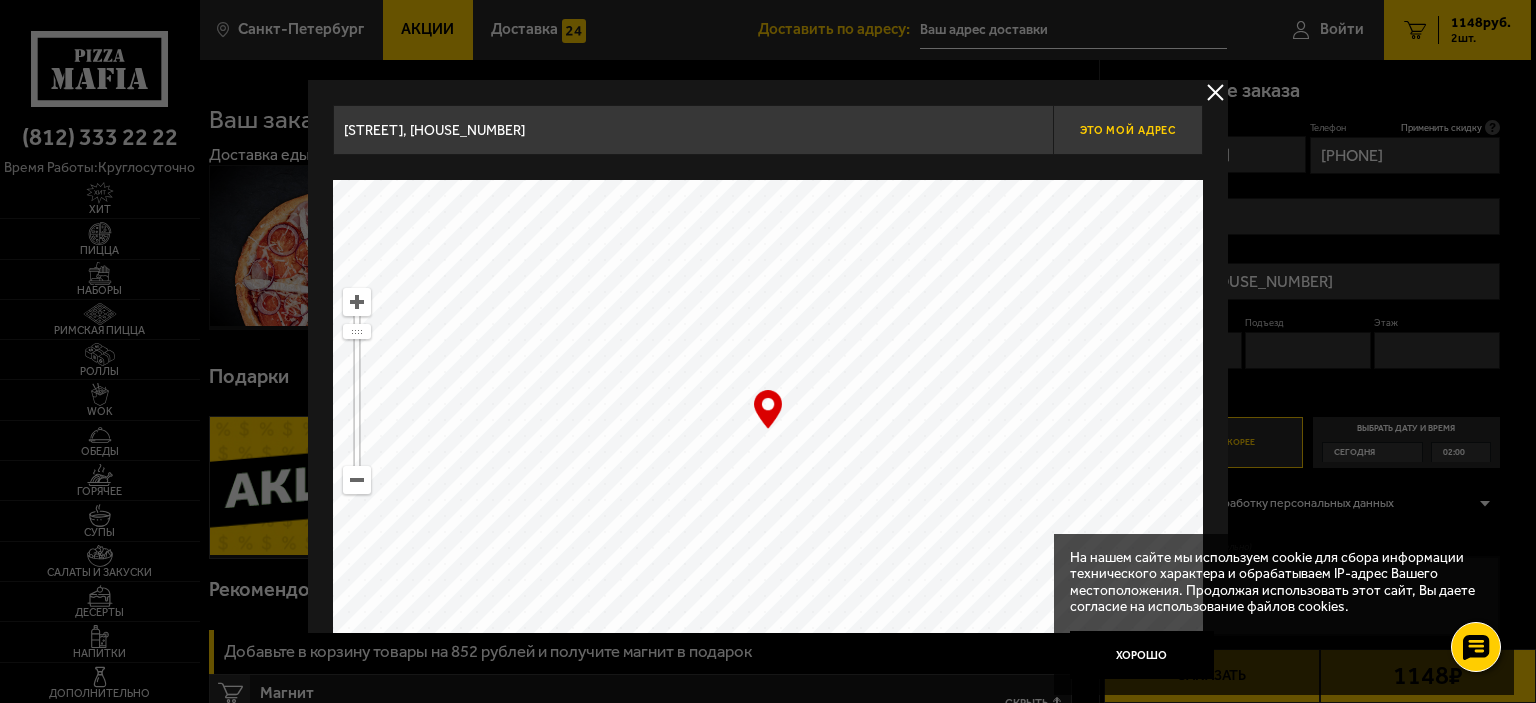click on "Это мой адрес" at bounding box center [1128, 130] 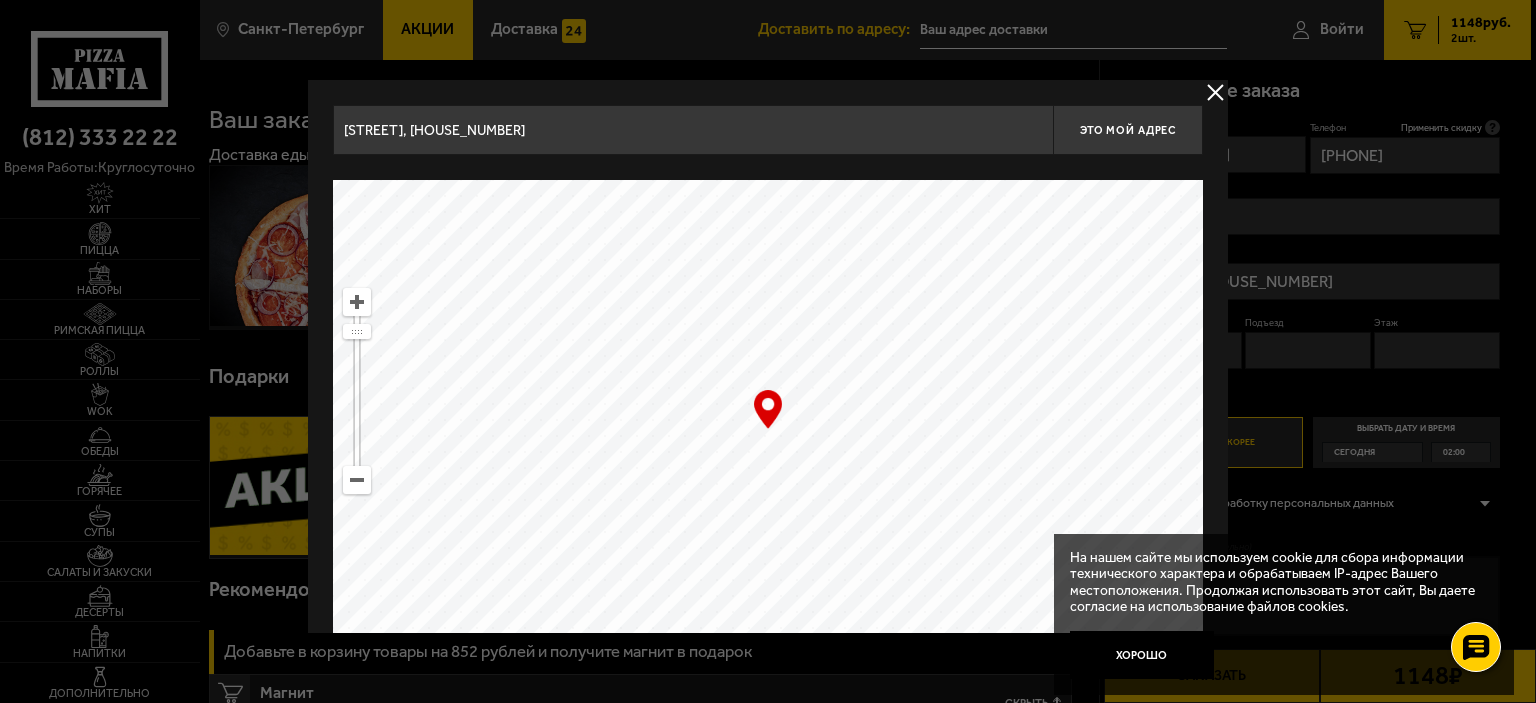 type on "Россия, Санкт-Петербург, улица Маршала Казакова, 72к1с1" 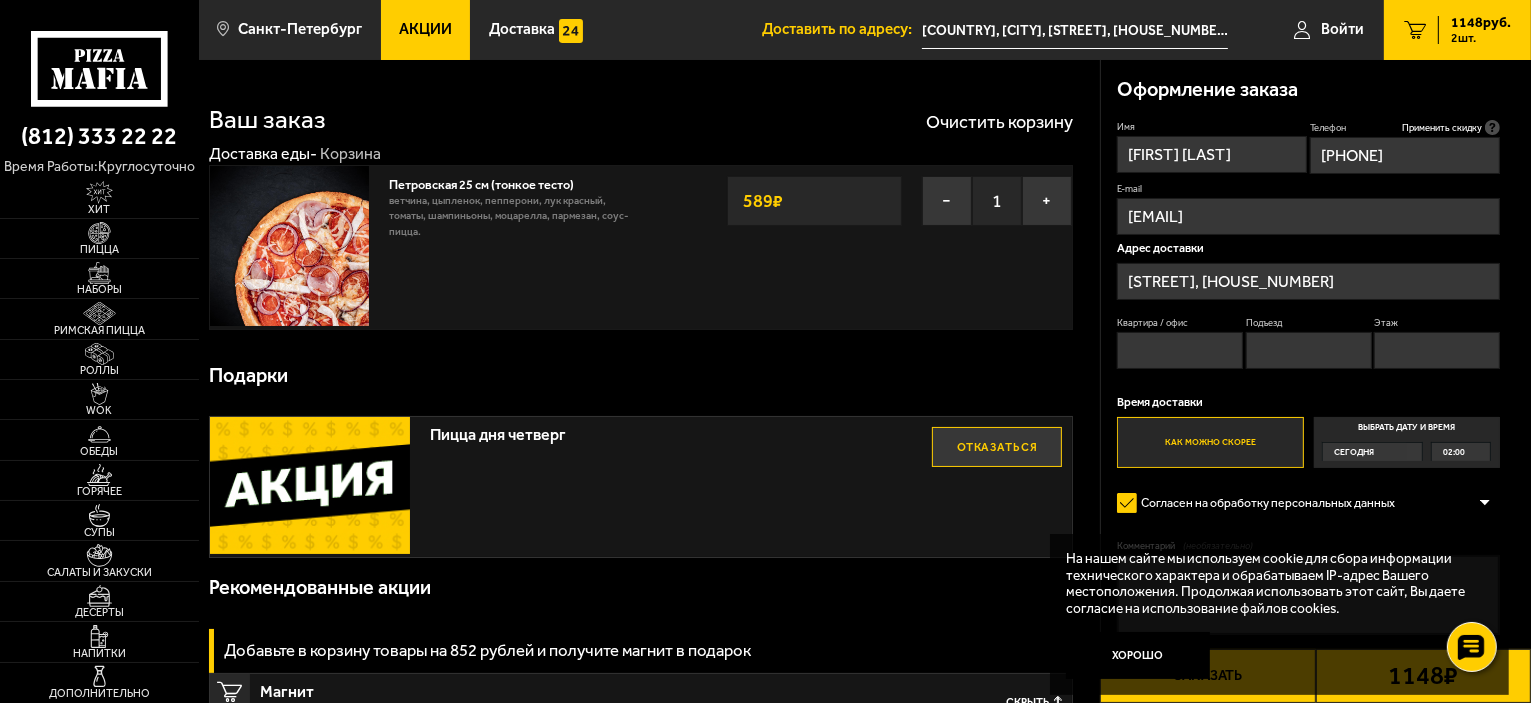 click on "Квартира / офис" at bounding box center (1180, 350) 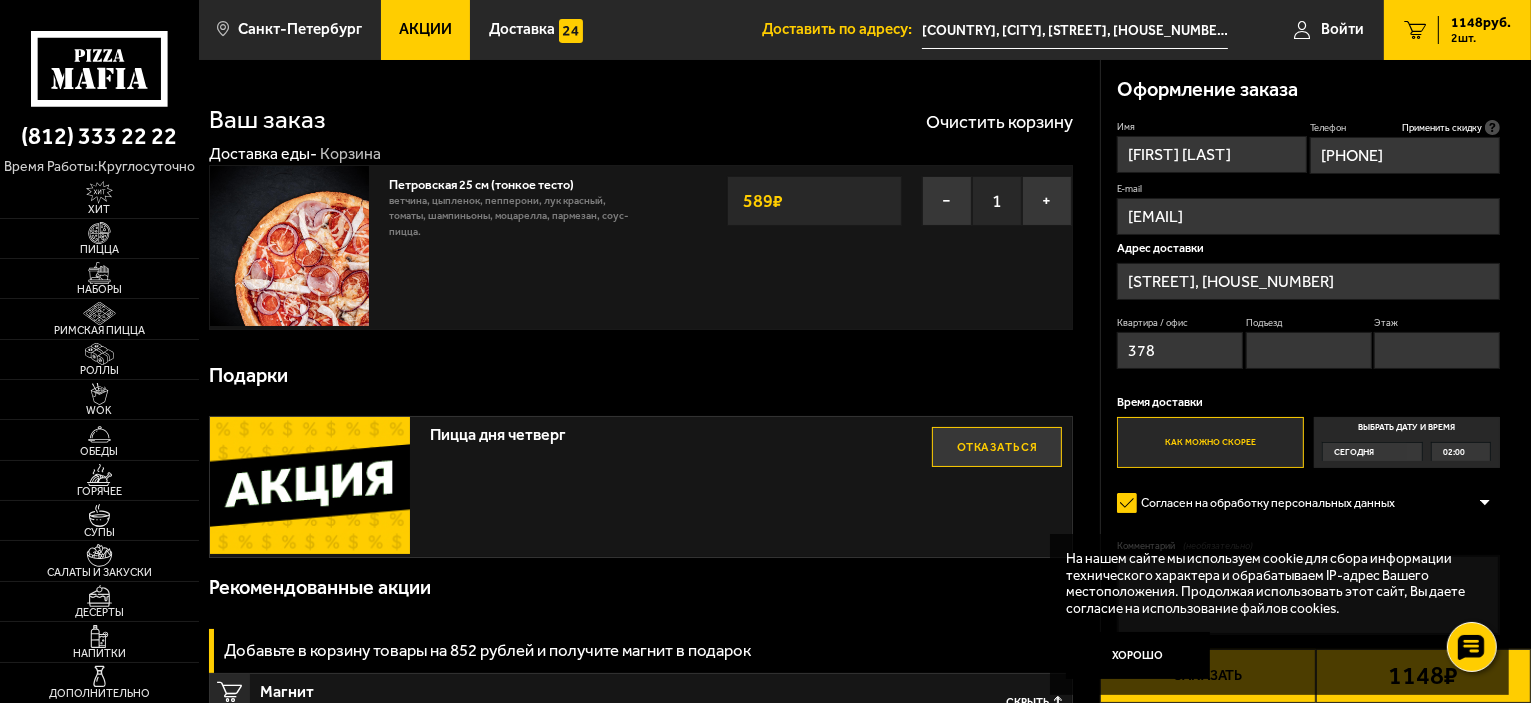type on "378" 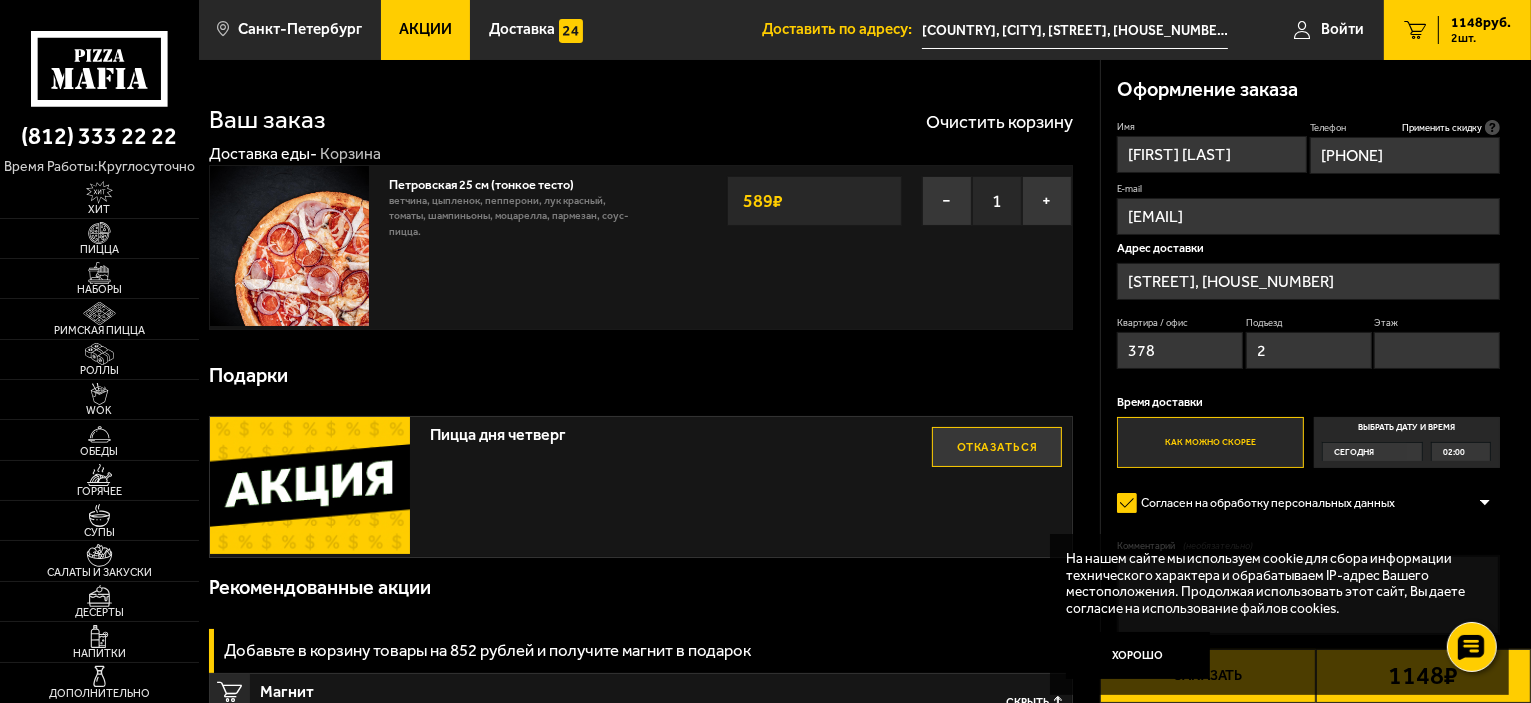 type on "2" 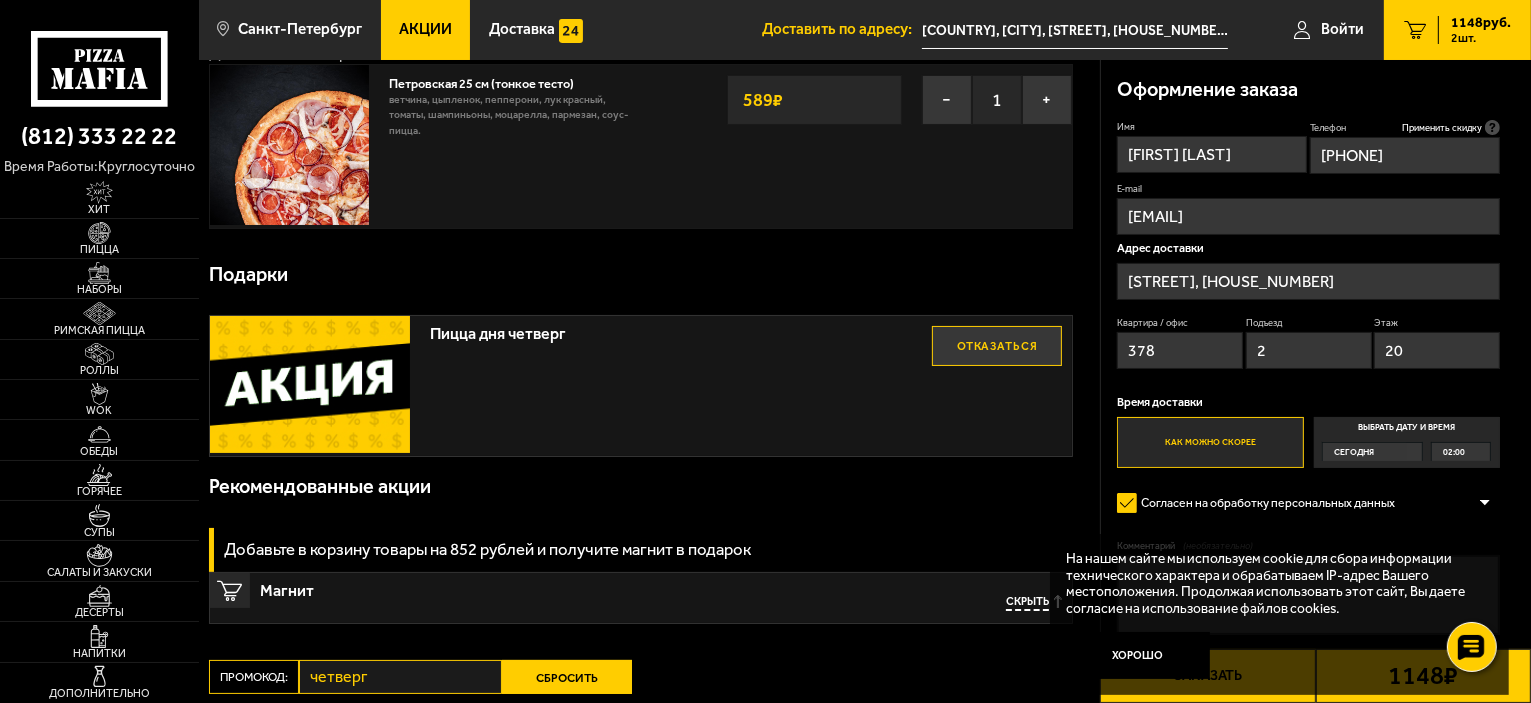 scroll, scrollTop: 396, scrollLeft: 0, axis: vertical 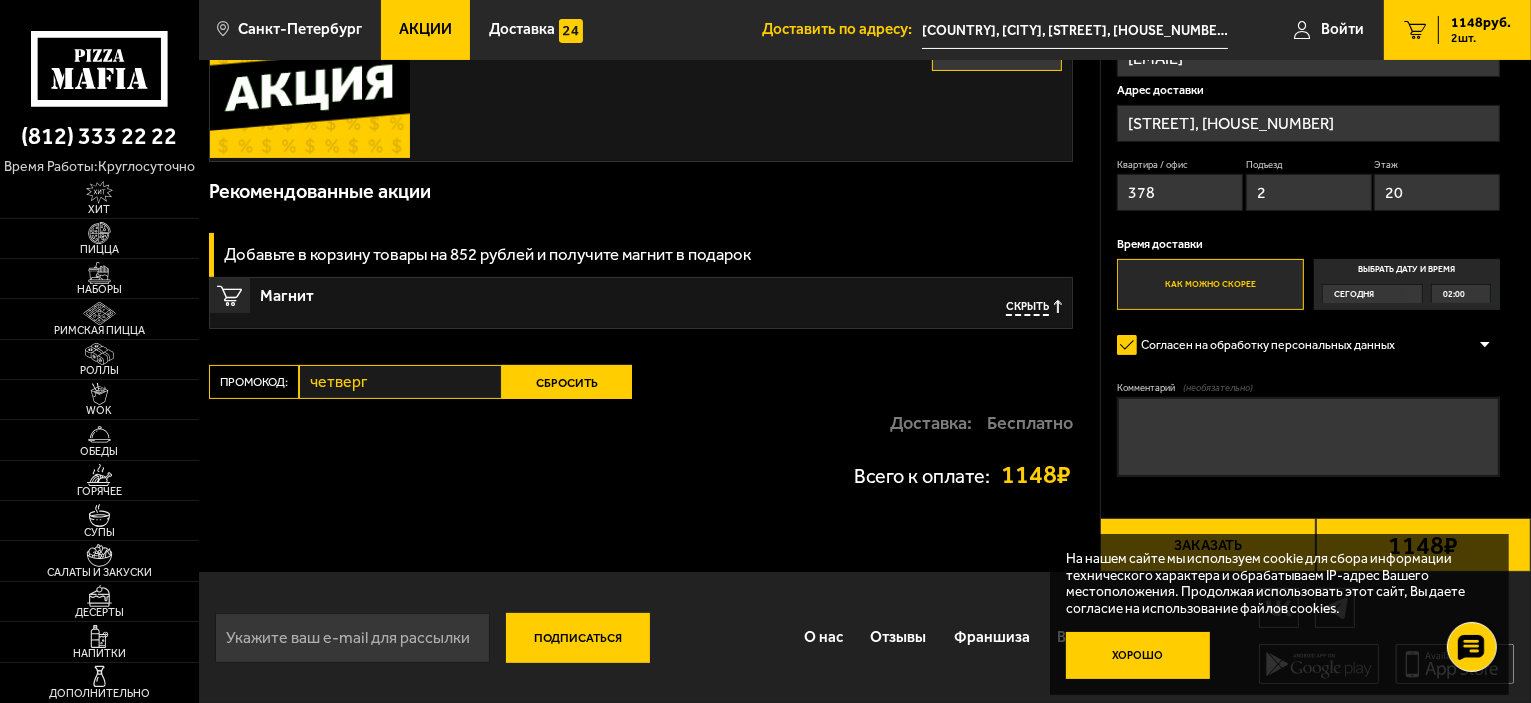 type on "20" 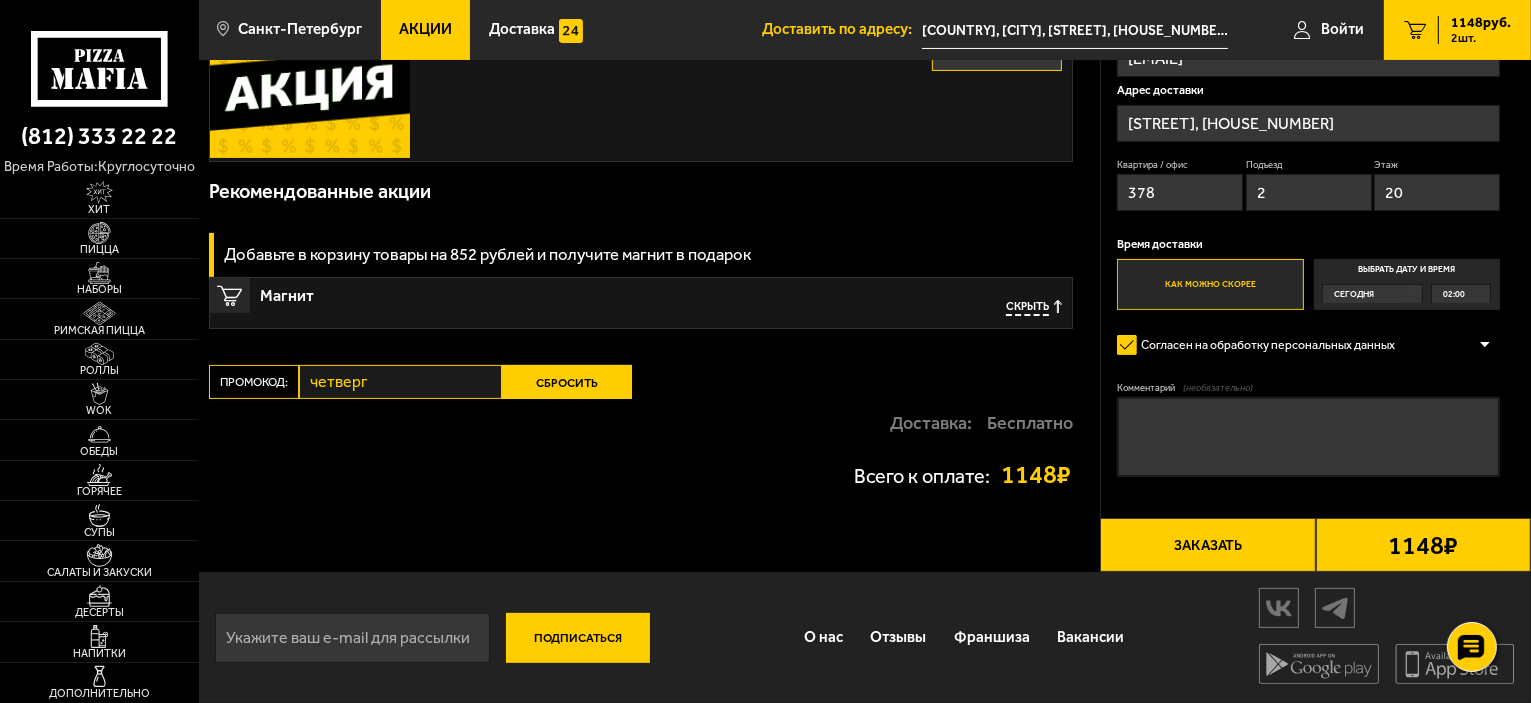 click on "Заказать" at bounding box center (1207, 545) 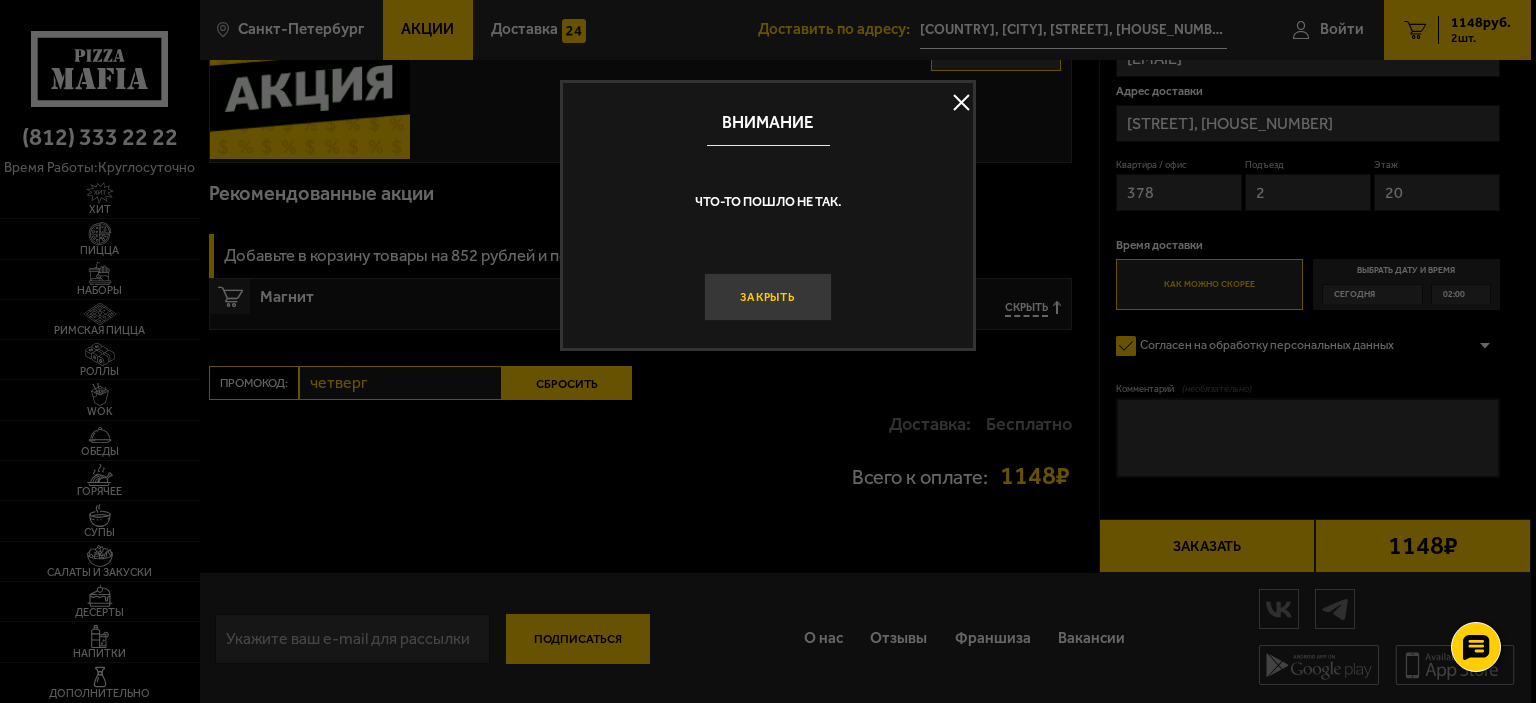 click on "Закрыть" at bounding box center [768, 297] 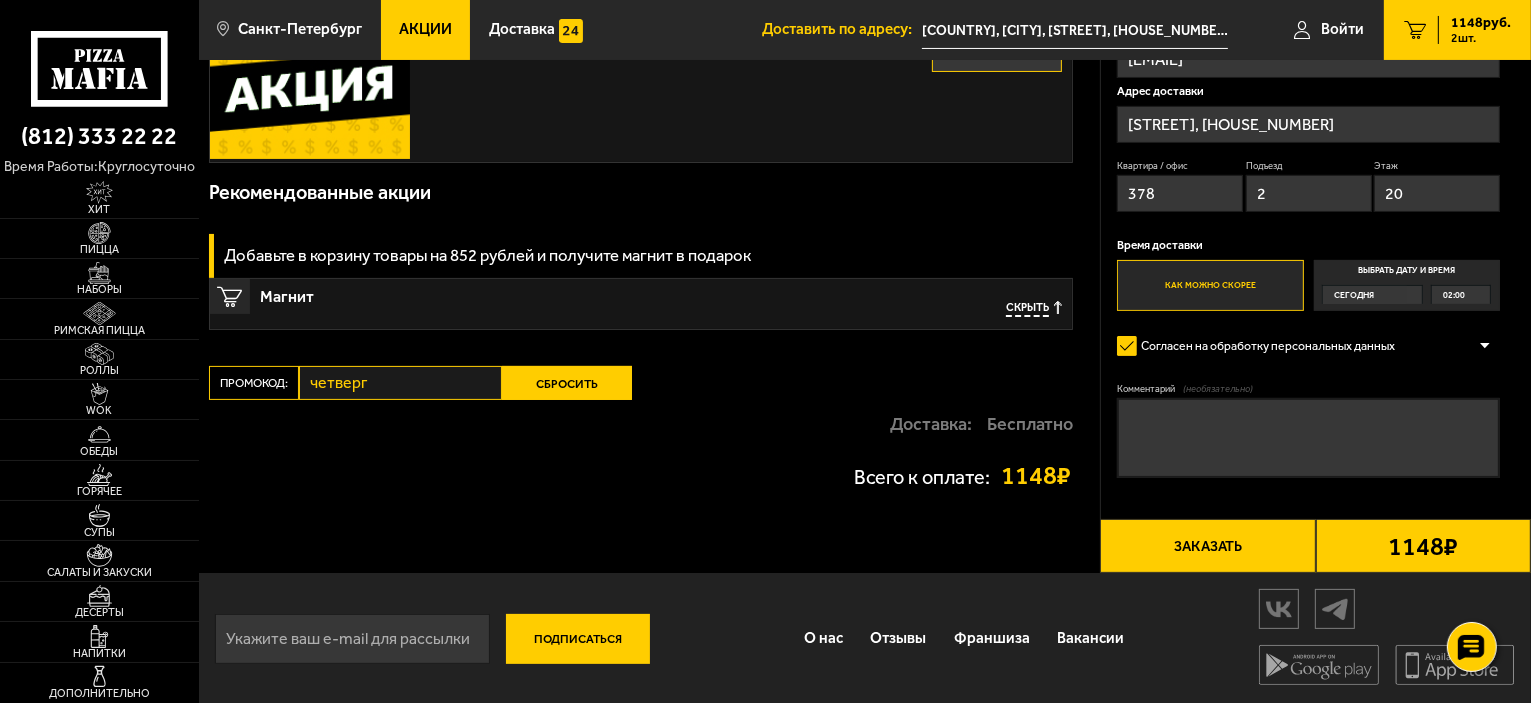 scroll, scrollTop: 396, scrollLeft: 0, axis: vertical 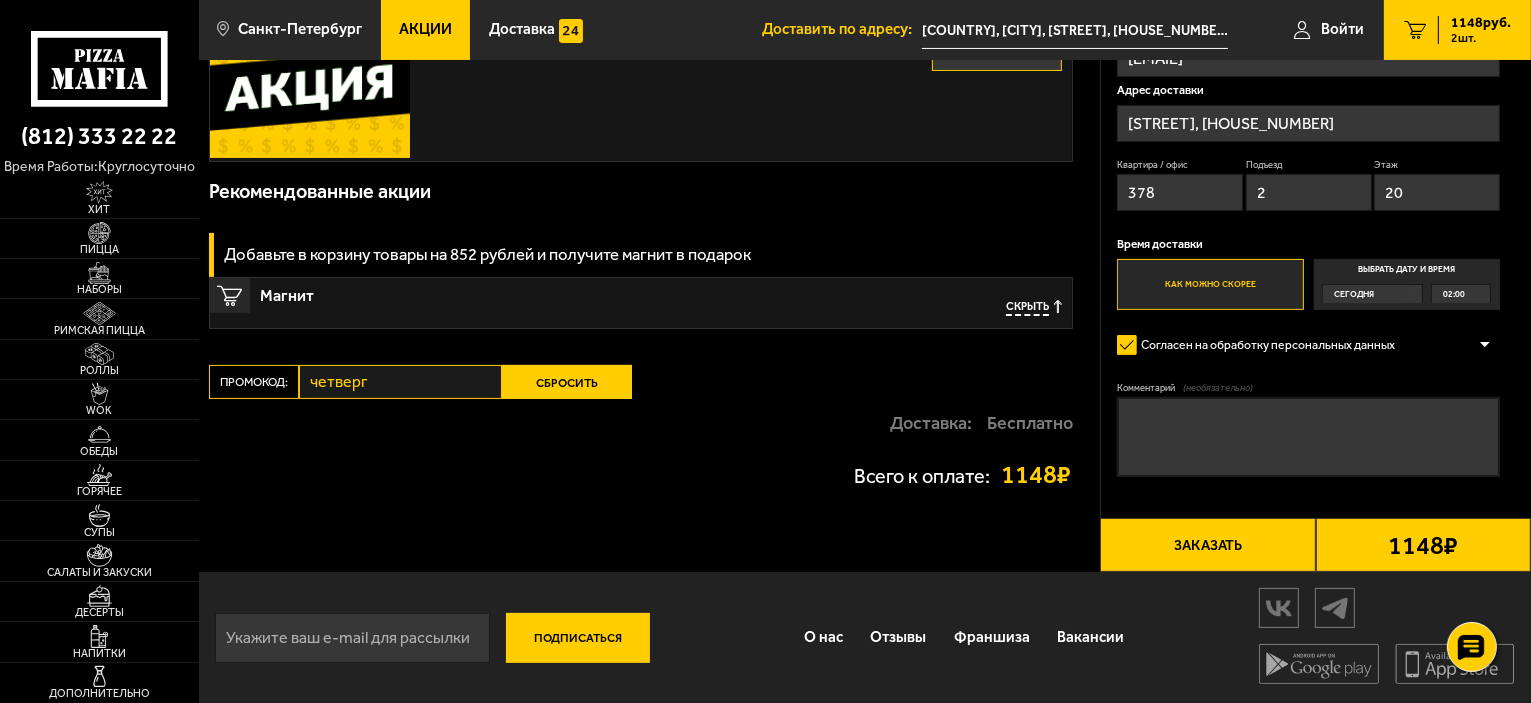 click on "1148  ₽" at bounding box center (1423, 546) 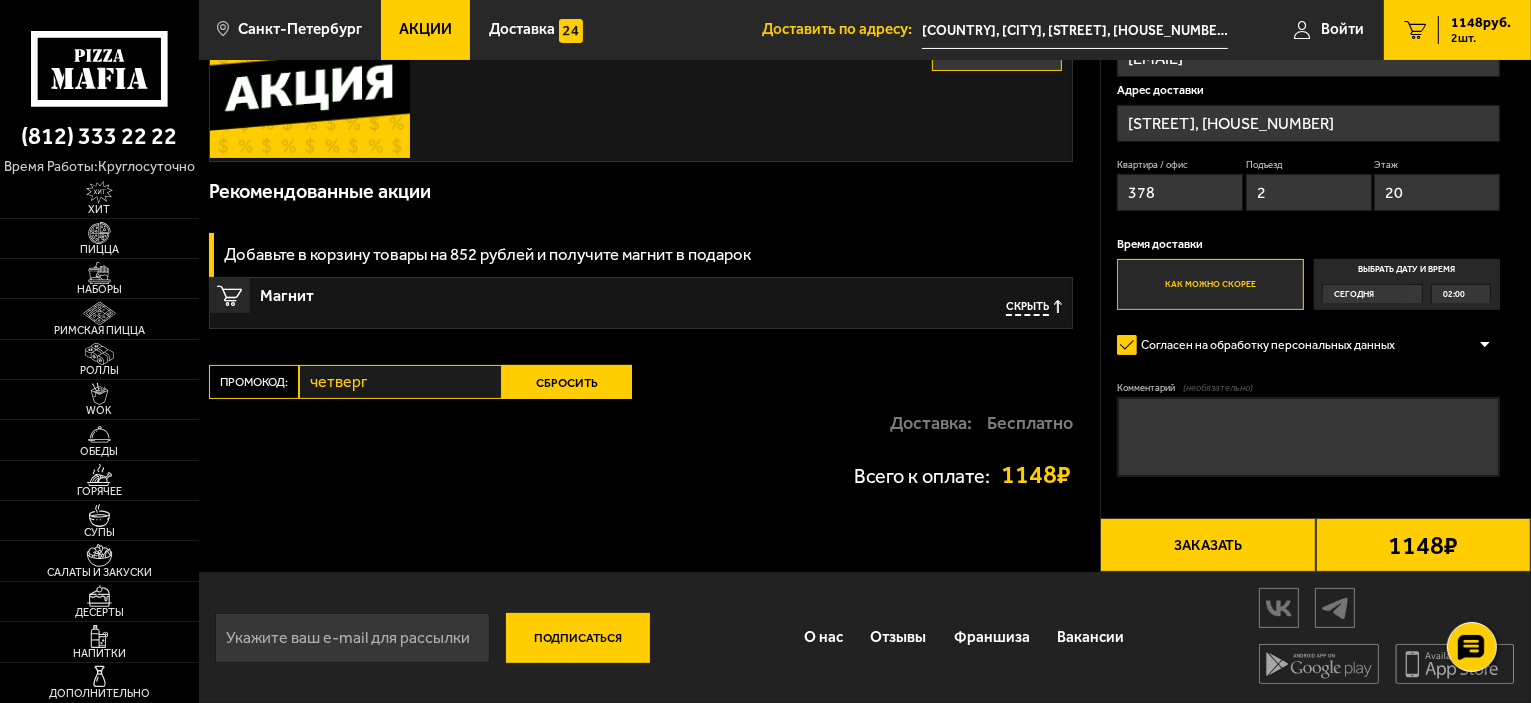 click on "Как можно скорее" at bounding box center [1210, 284] 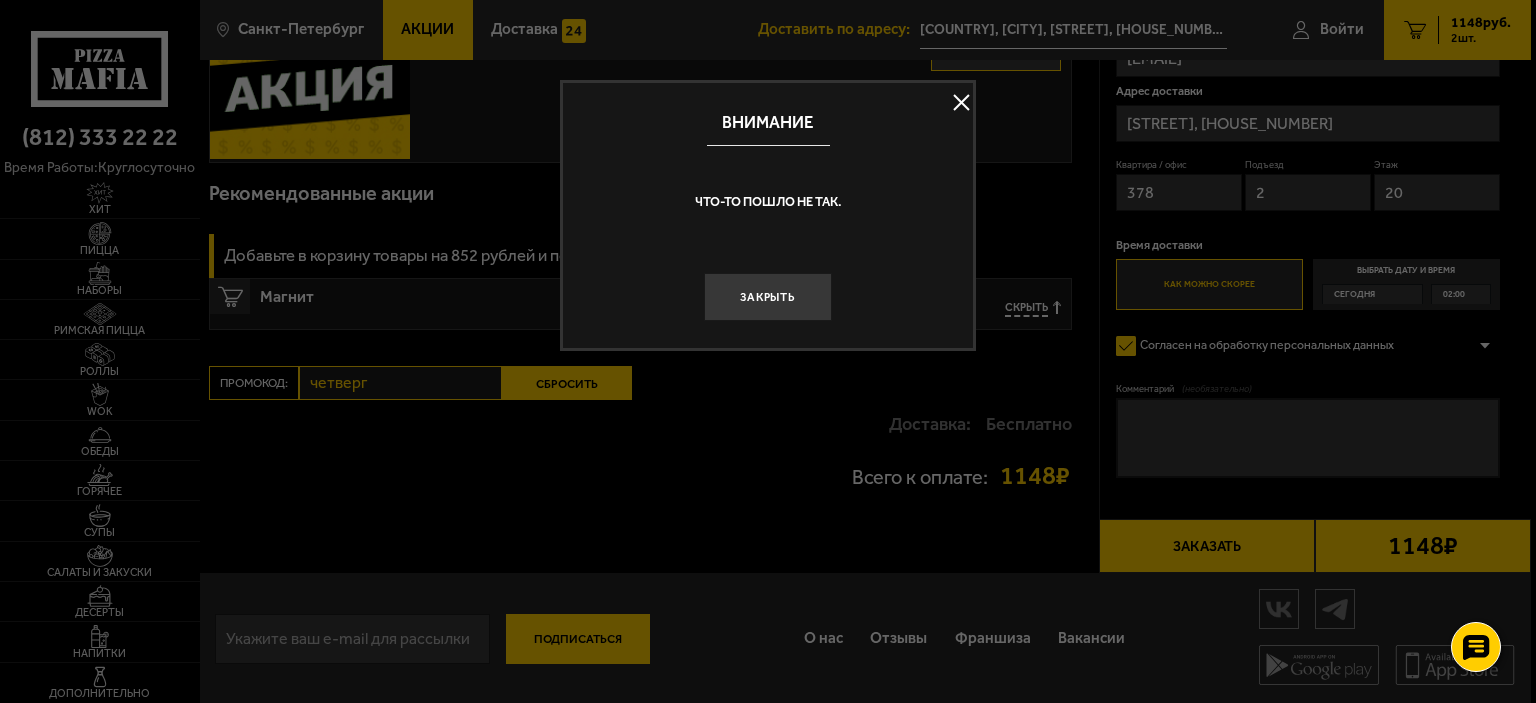 click on "Что-то пошло не так." at bounding box center (768, 201) 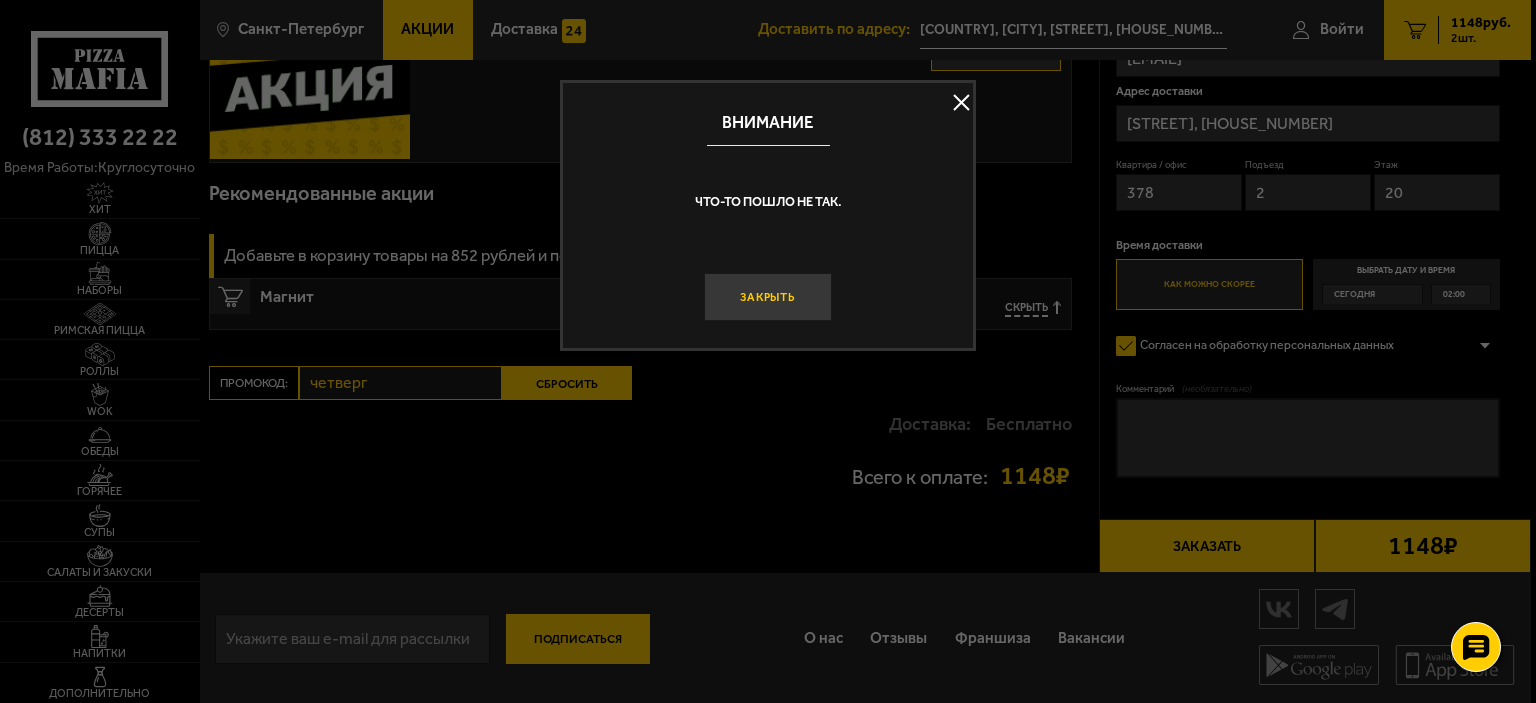 click on "Закрыть" at bounding box center [768, 297] 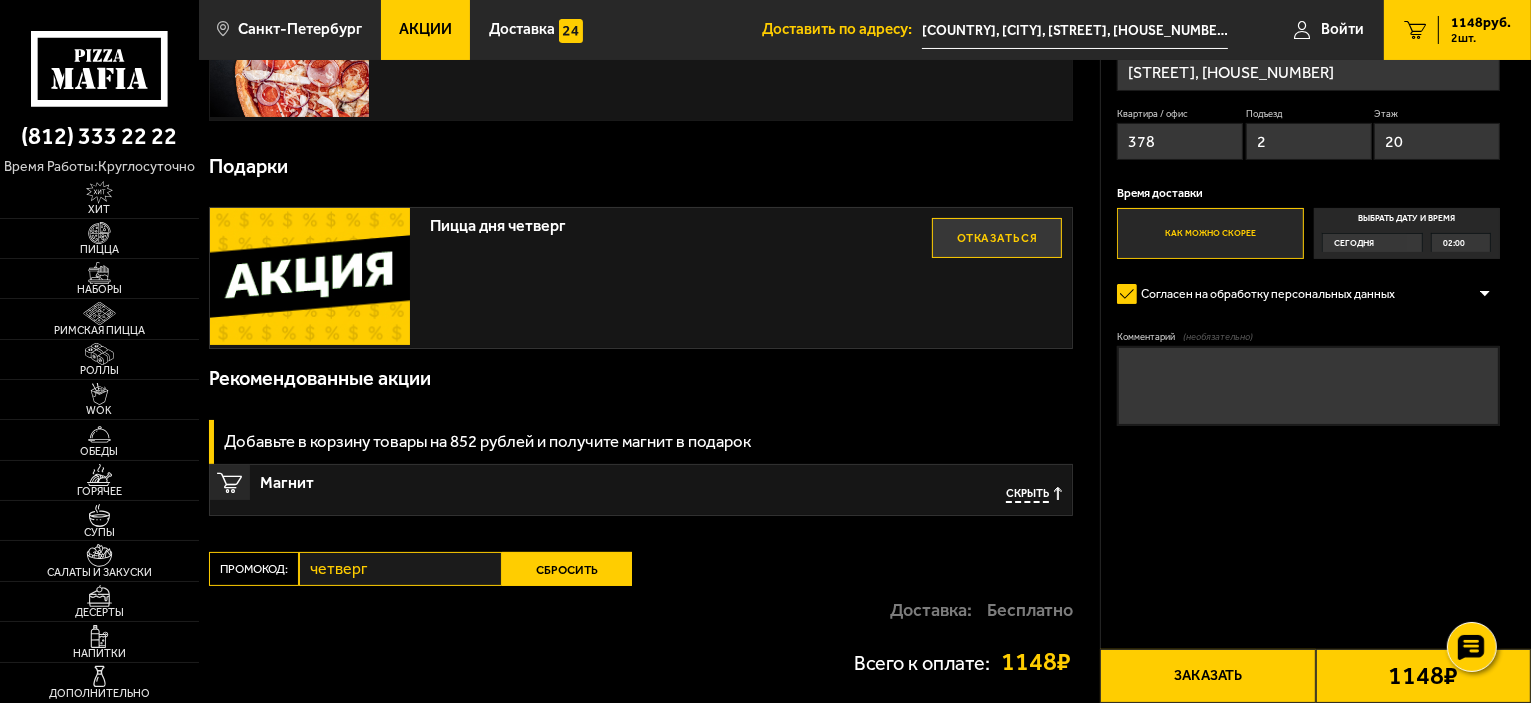 scroll, scrollTop: 0, scrollLeft: 0, axis: both 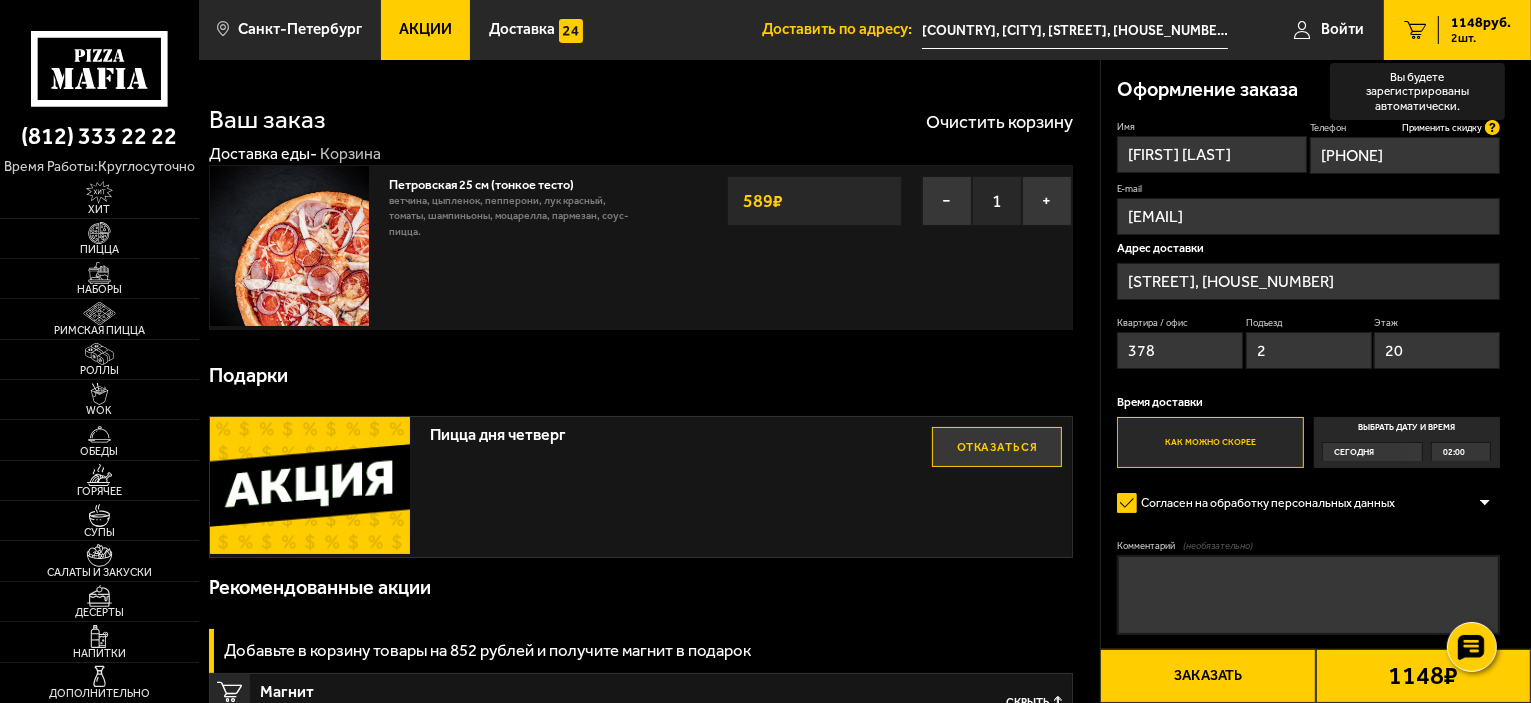 click 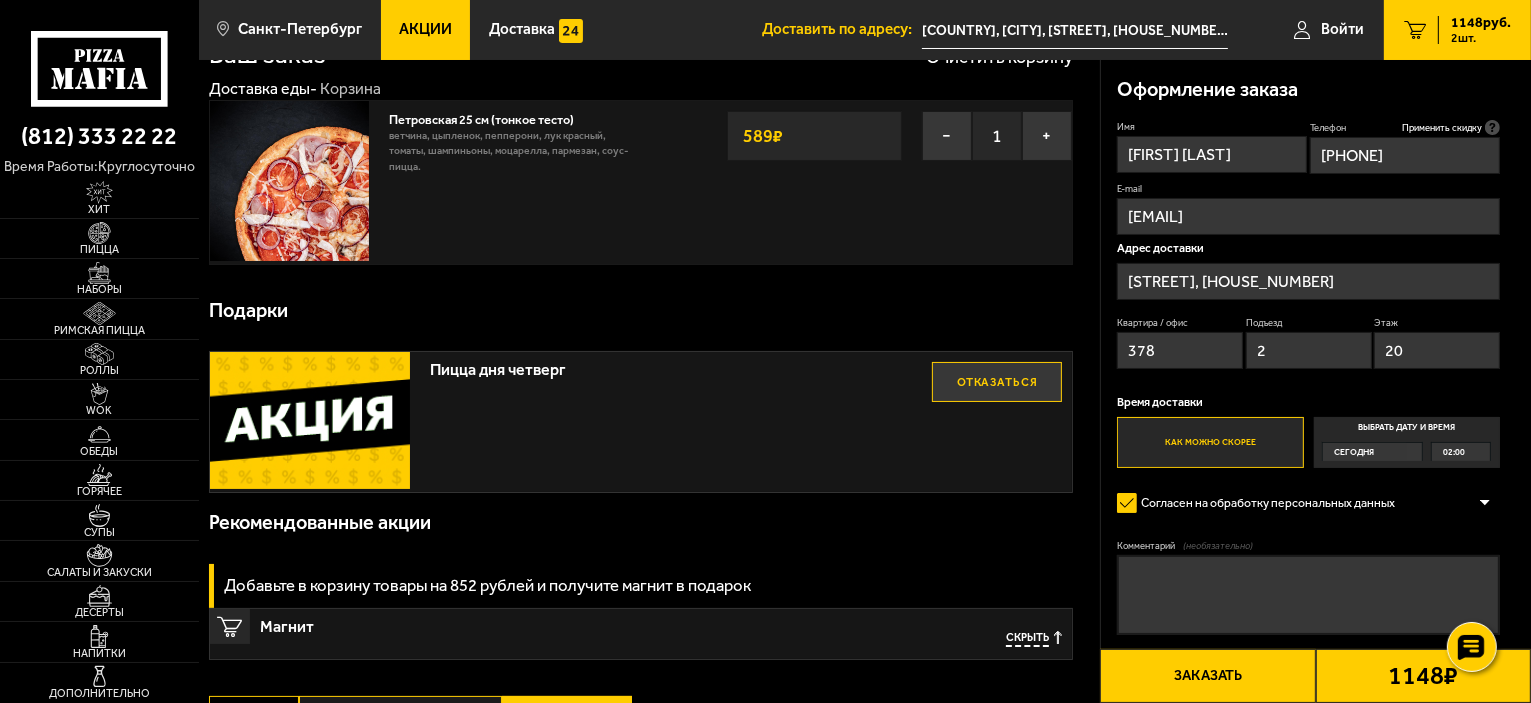 scroll, scrollTop: 100, scrollLeft: 0, axis: vertical 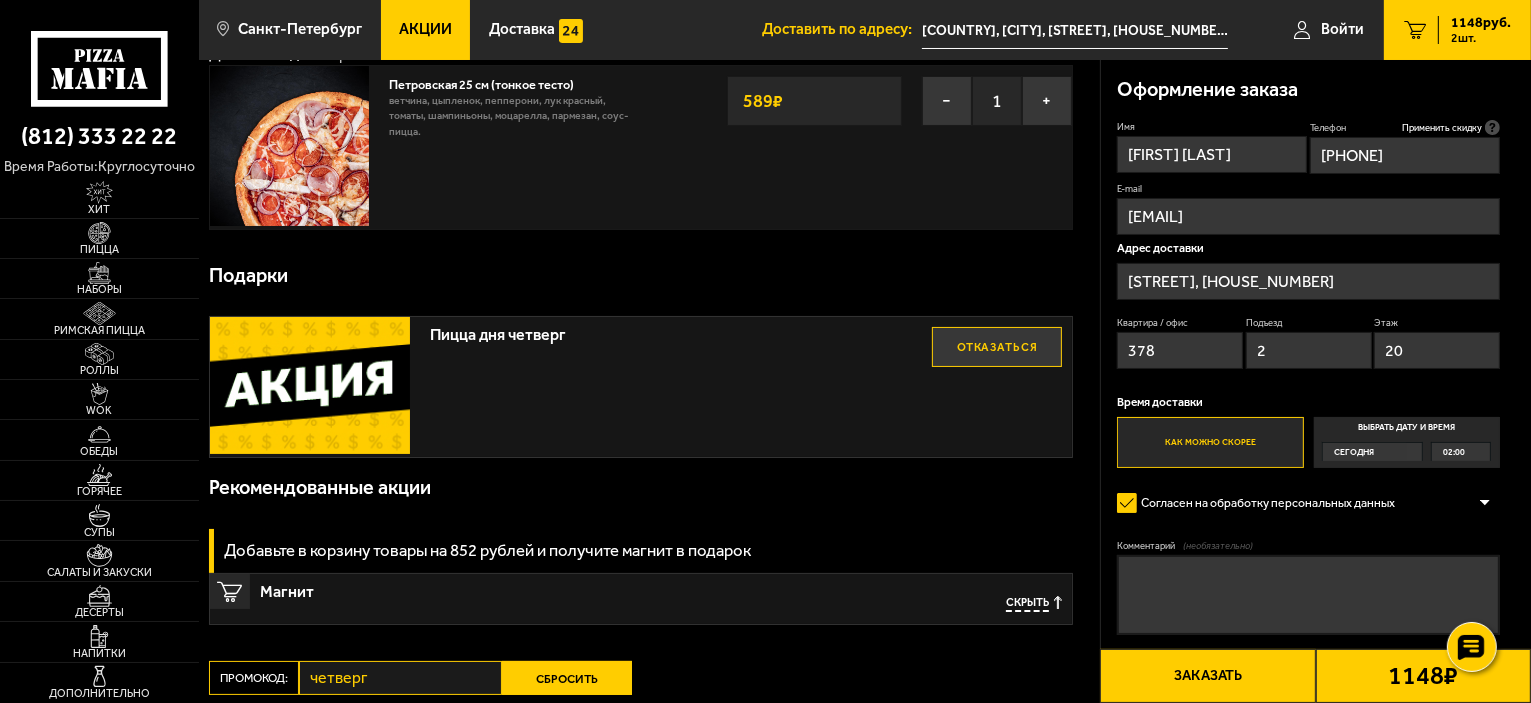 click on "Заказать" at bounding box center [1207, 676] 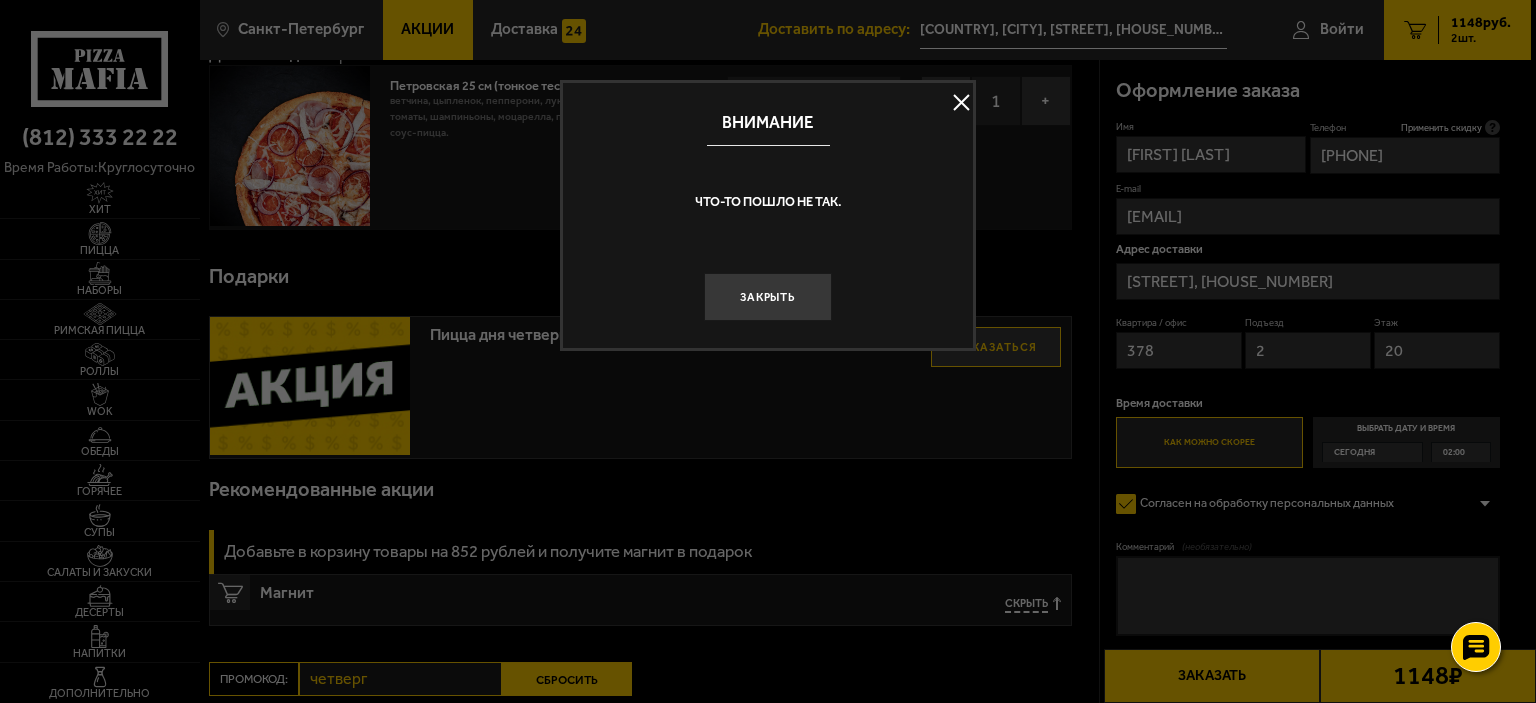 click on "Закрыть" at bounding box center [768, 297] 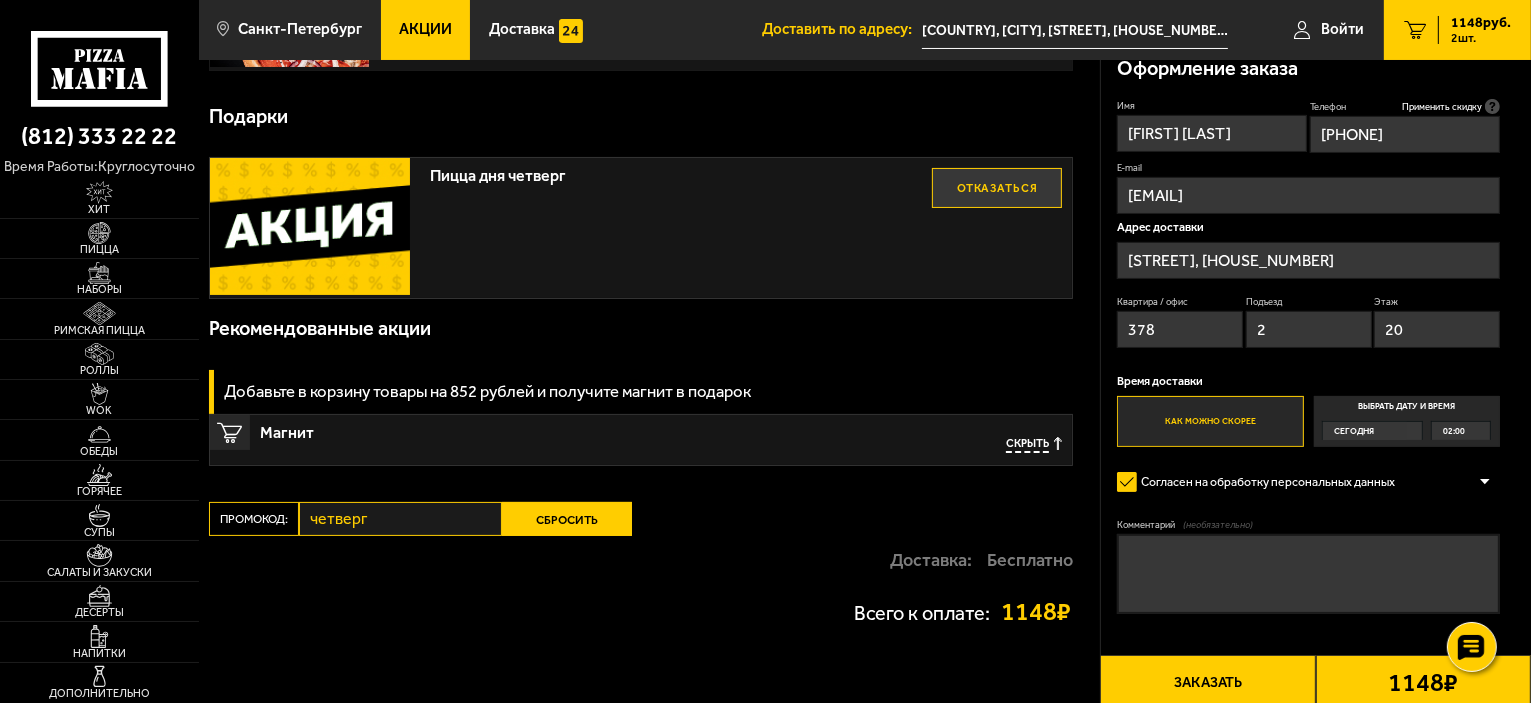 scroll, scrollTop: 396, scrollLeft: 0, axis: vertical 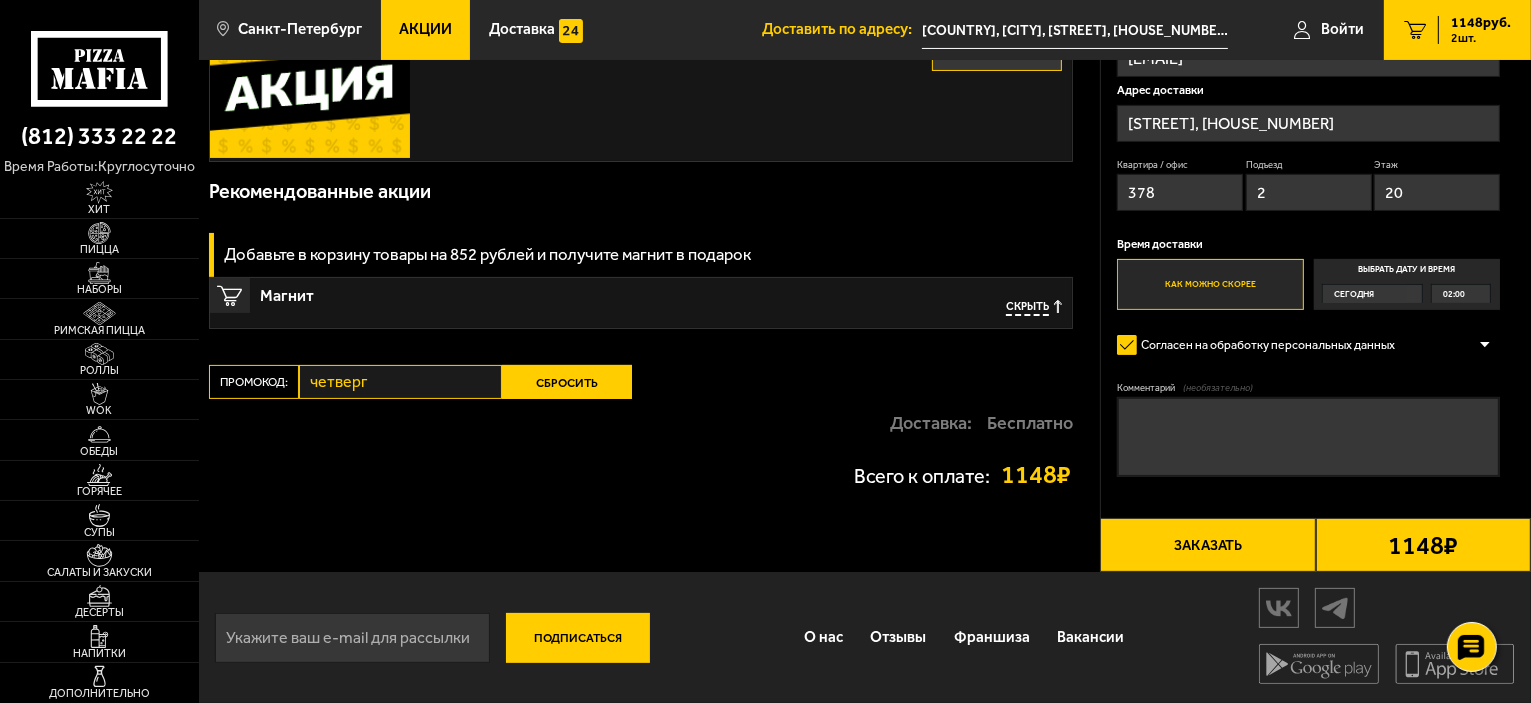 click at bounding box center [352, 638] 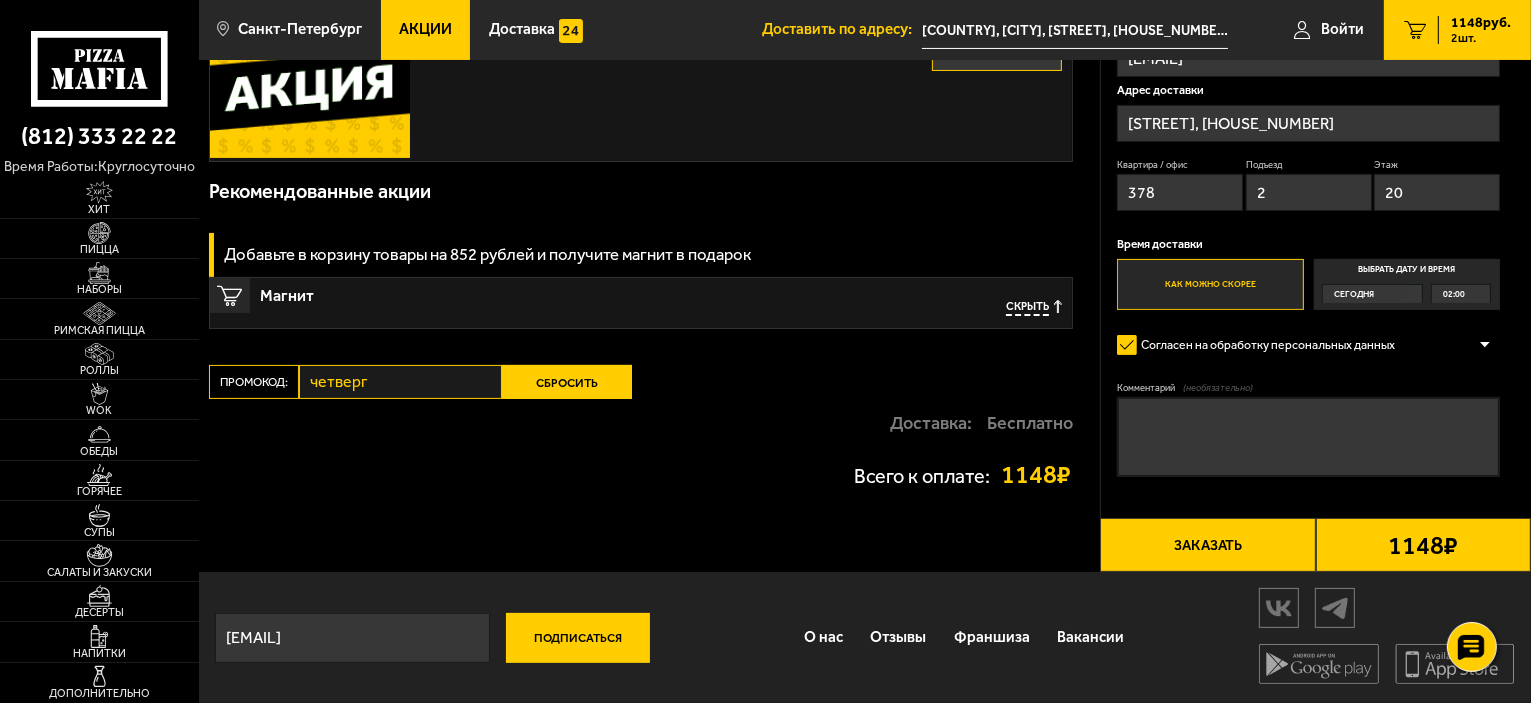 click on "Заказать" at bounding box center [1207, 545] 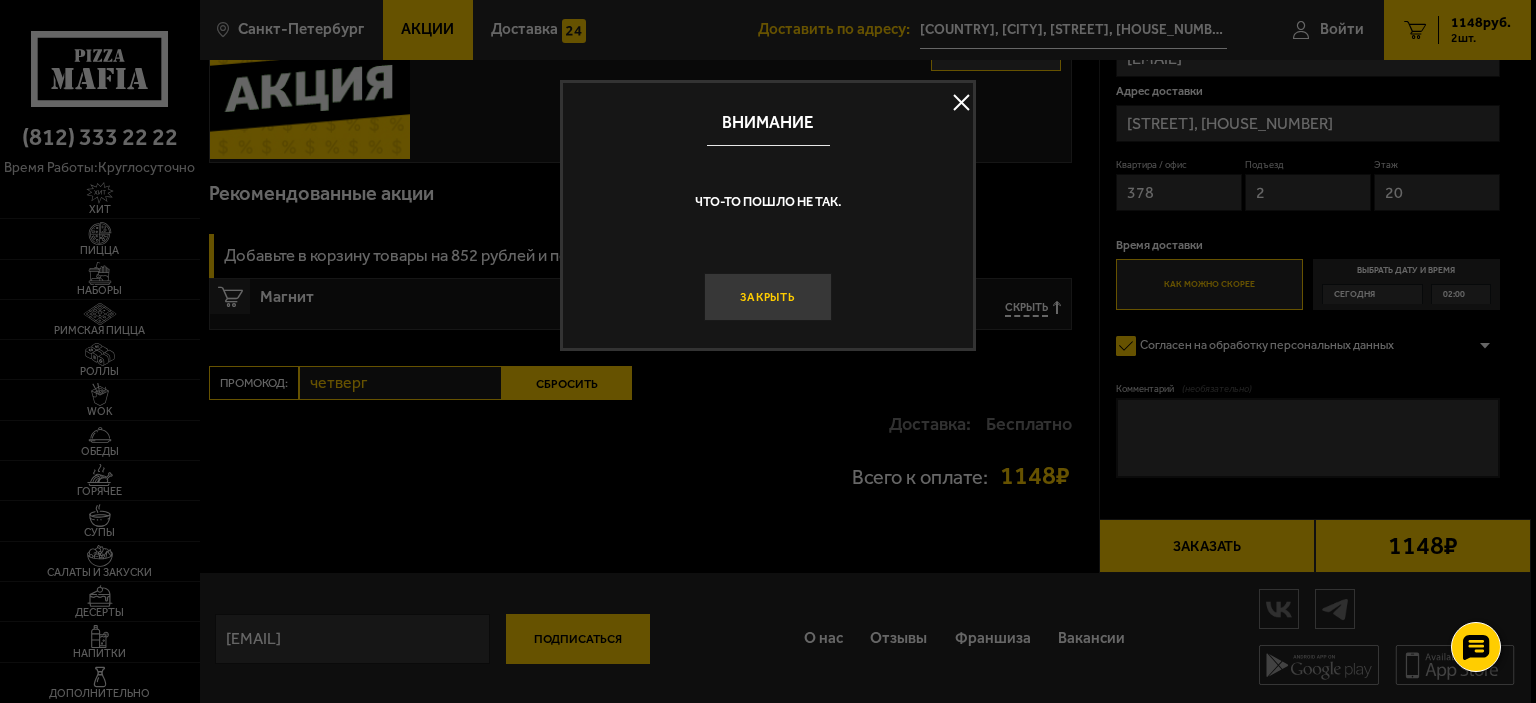 click on "Закрыть" at bounding box center [768, 297] 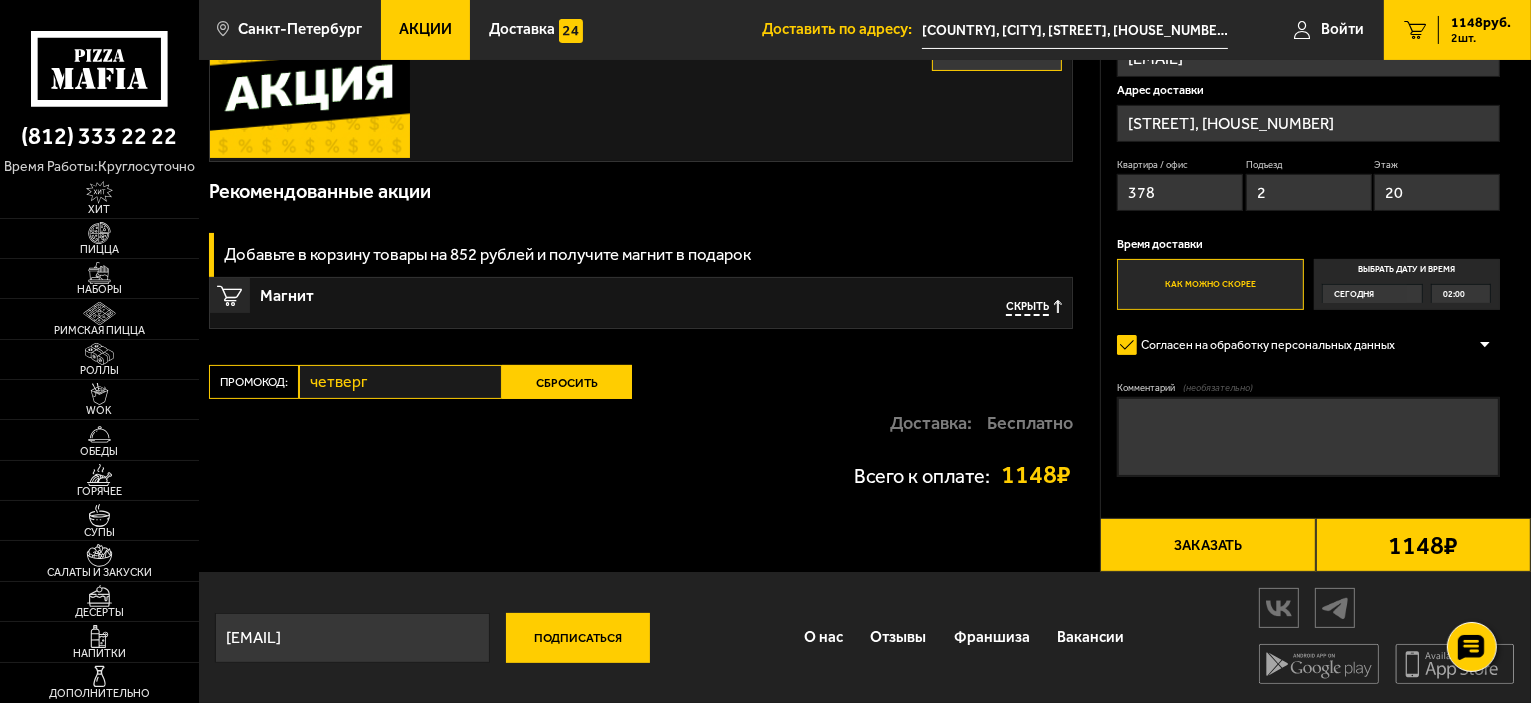 click on "Согласен на обработку персональных данных" at bounding box center (1264, 345) 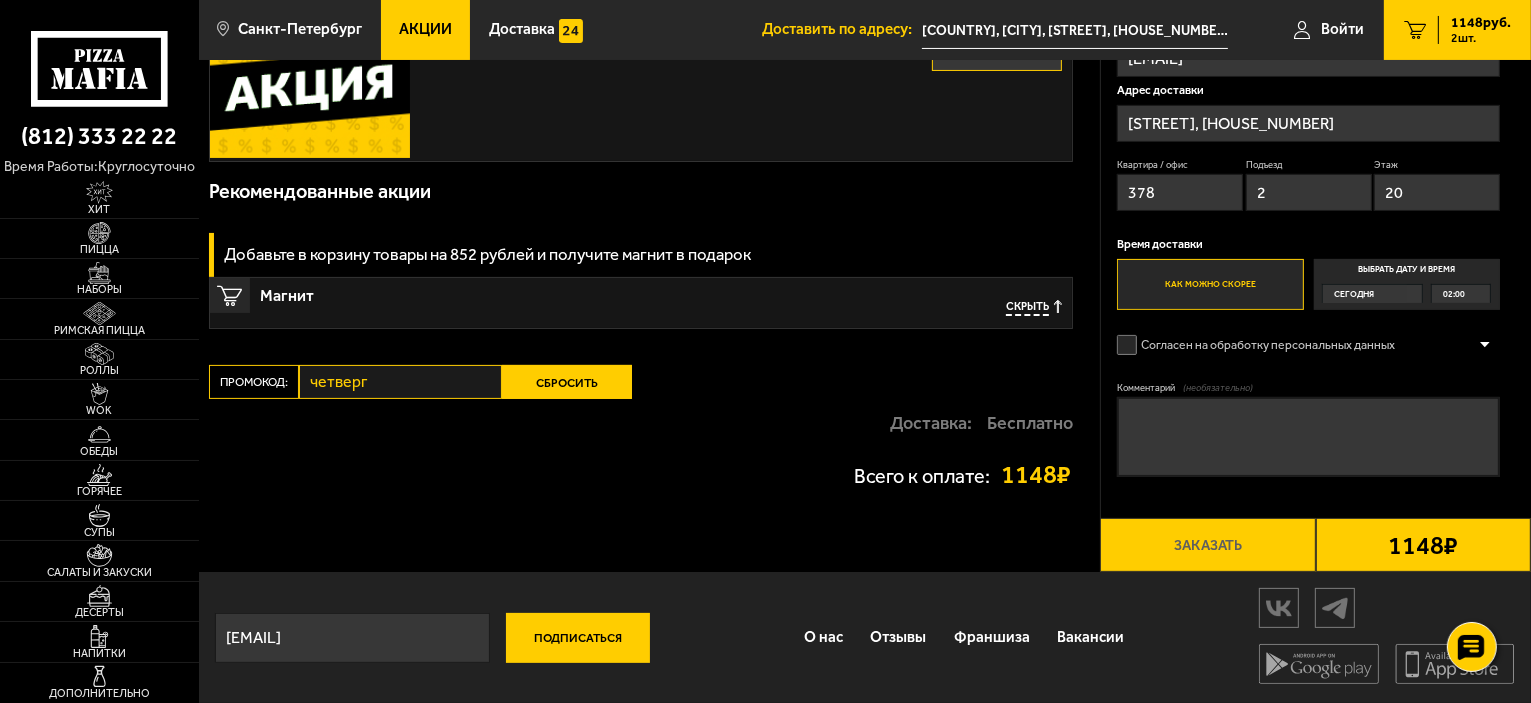 click on "Согласен на обработку персональных данных" at bounding box center [1264, 345] 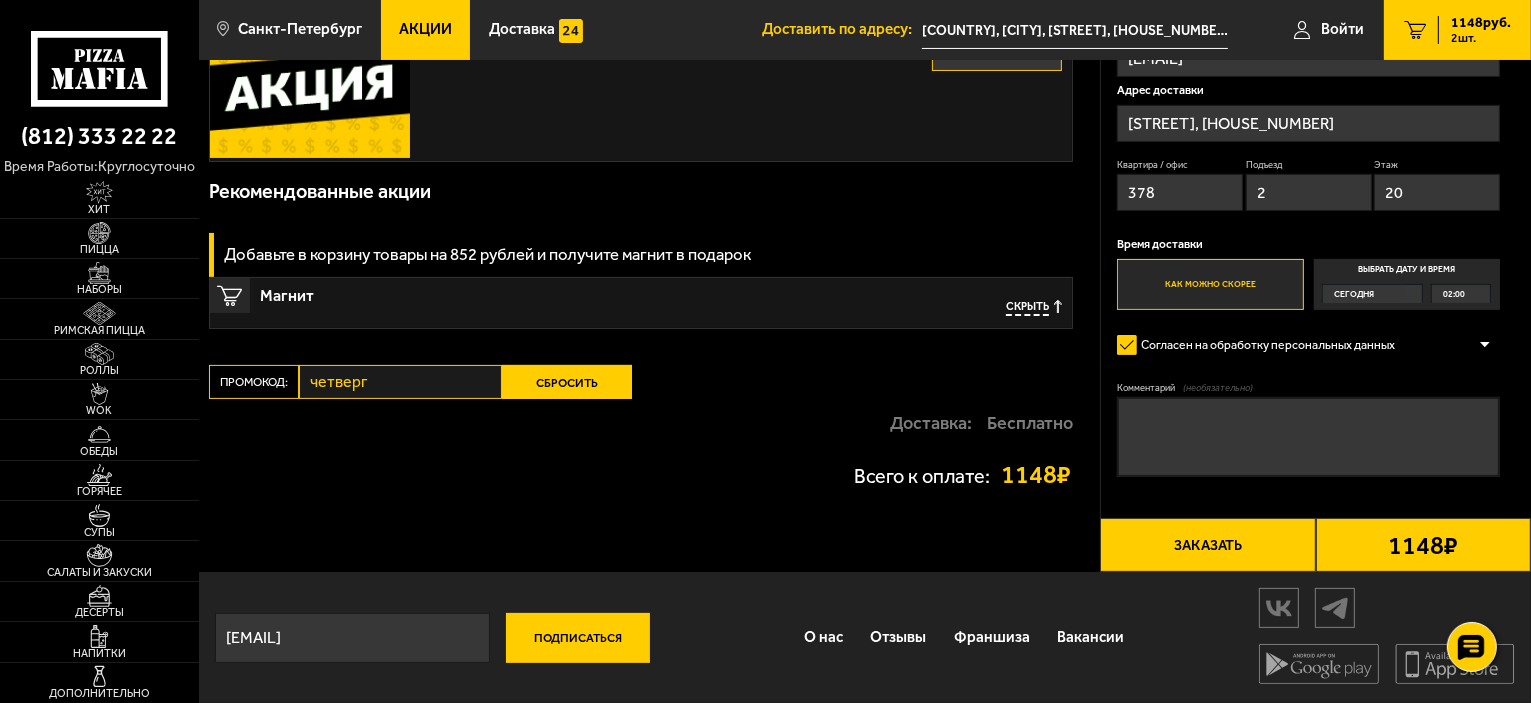 click on "Заказать" at bounding box center [1207, 545] 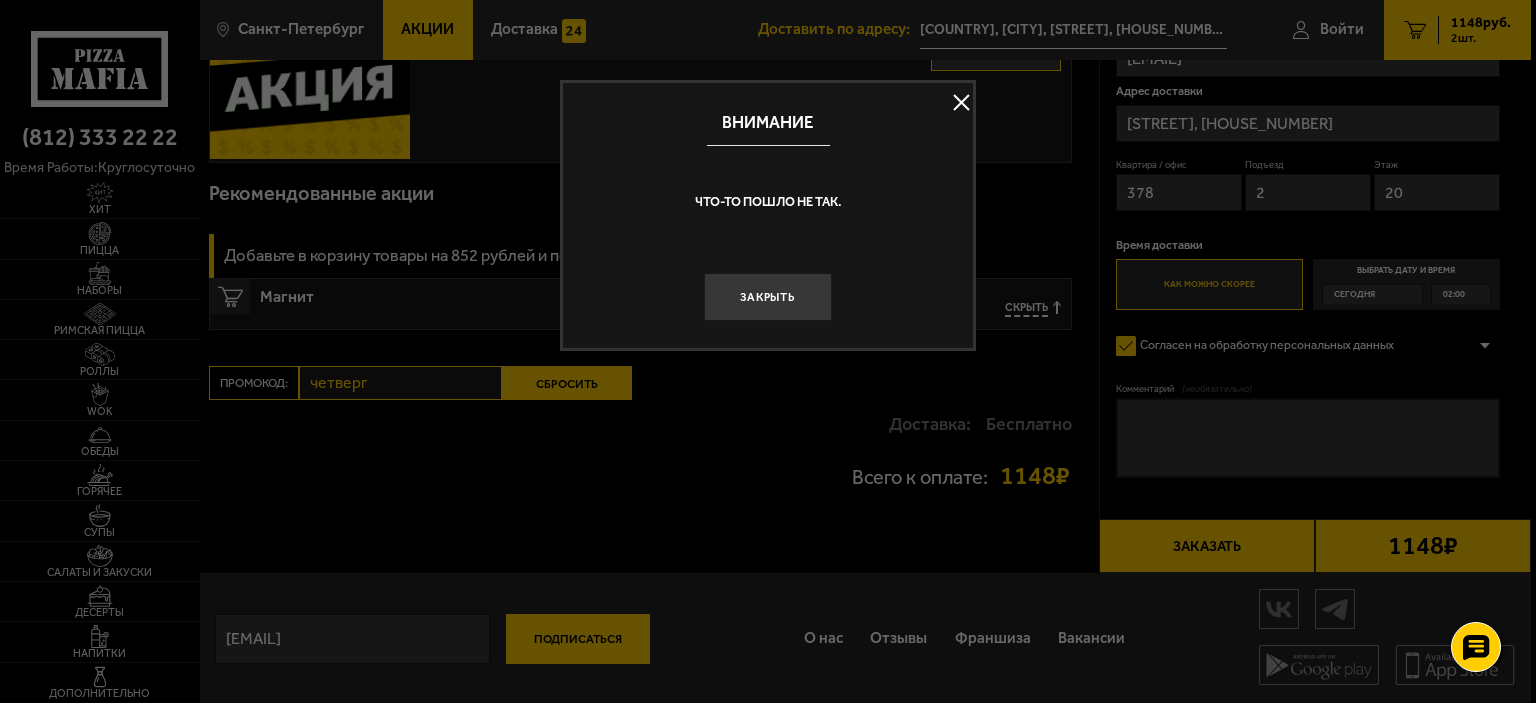 click on "Закрыть" at bounding box center (768, 297) 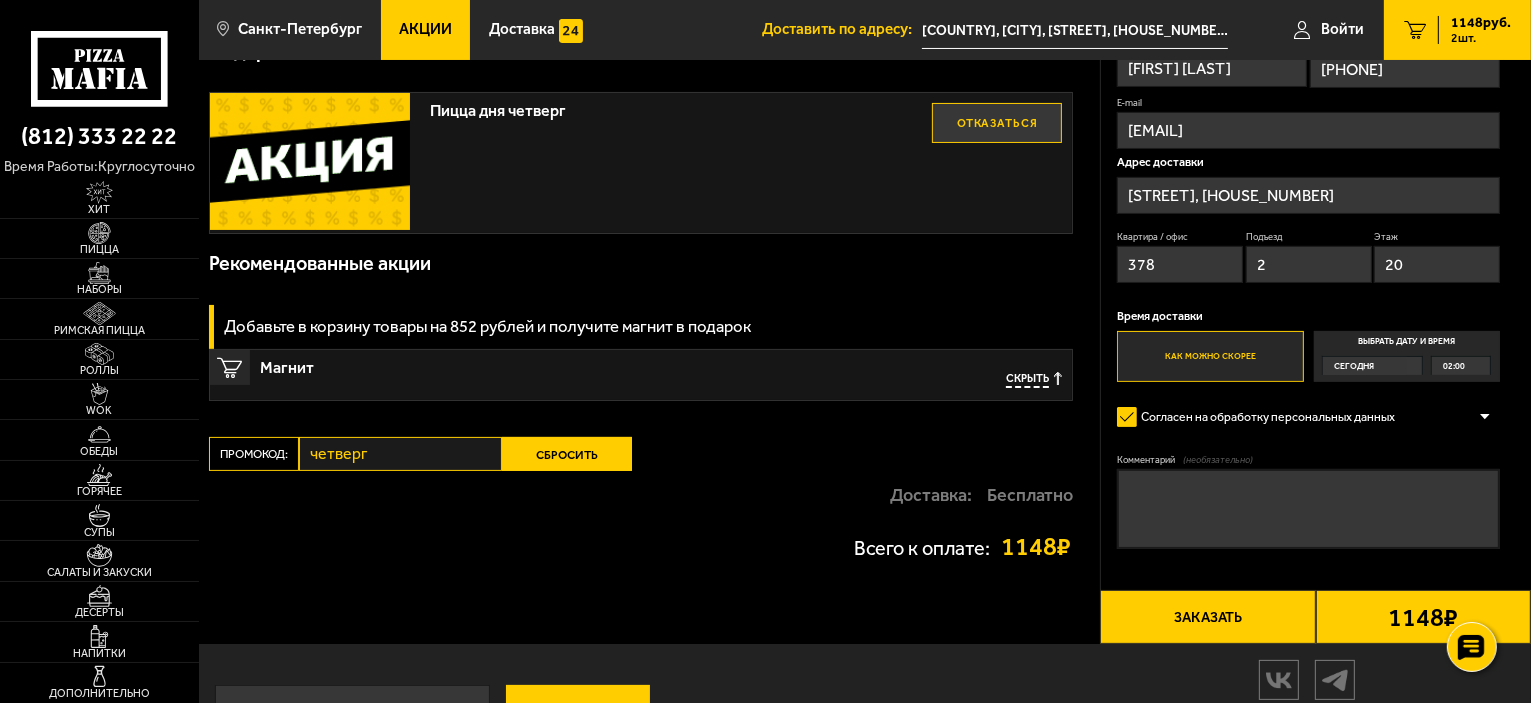 scroll, scrollTop: 0, scrollLeft: 0, axis: both 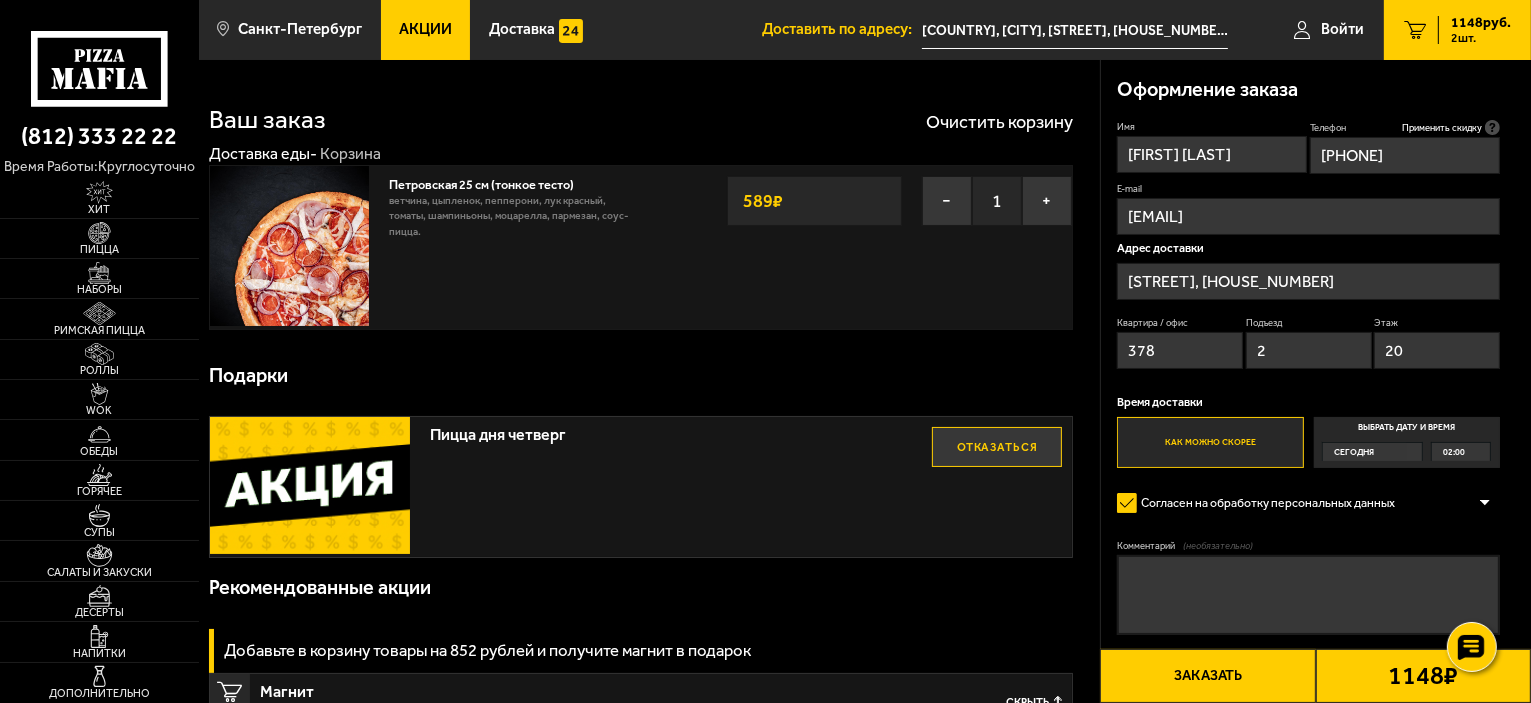 click at bounding box center [310, 486] 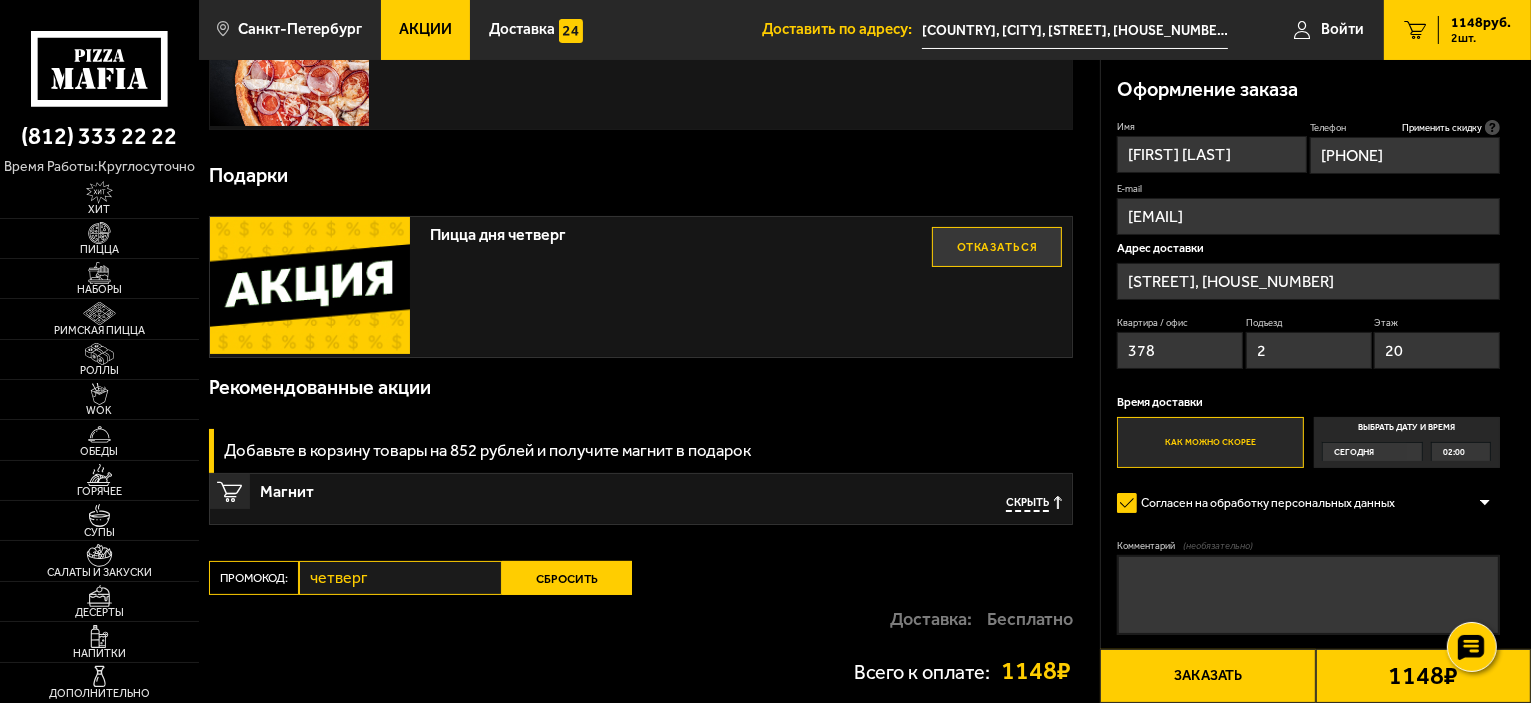 scroll, scrollTop: 0, scrollLeft: 0, axis: both 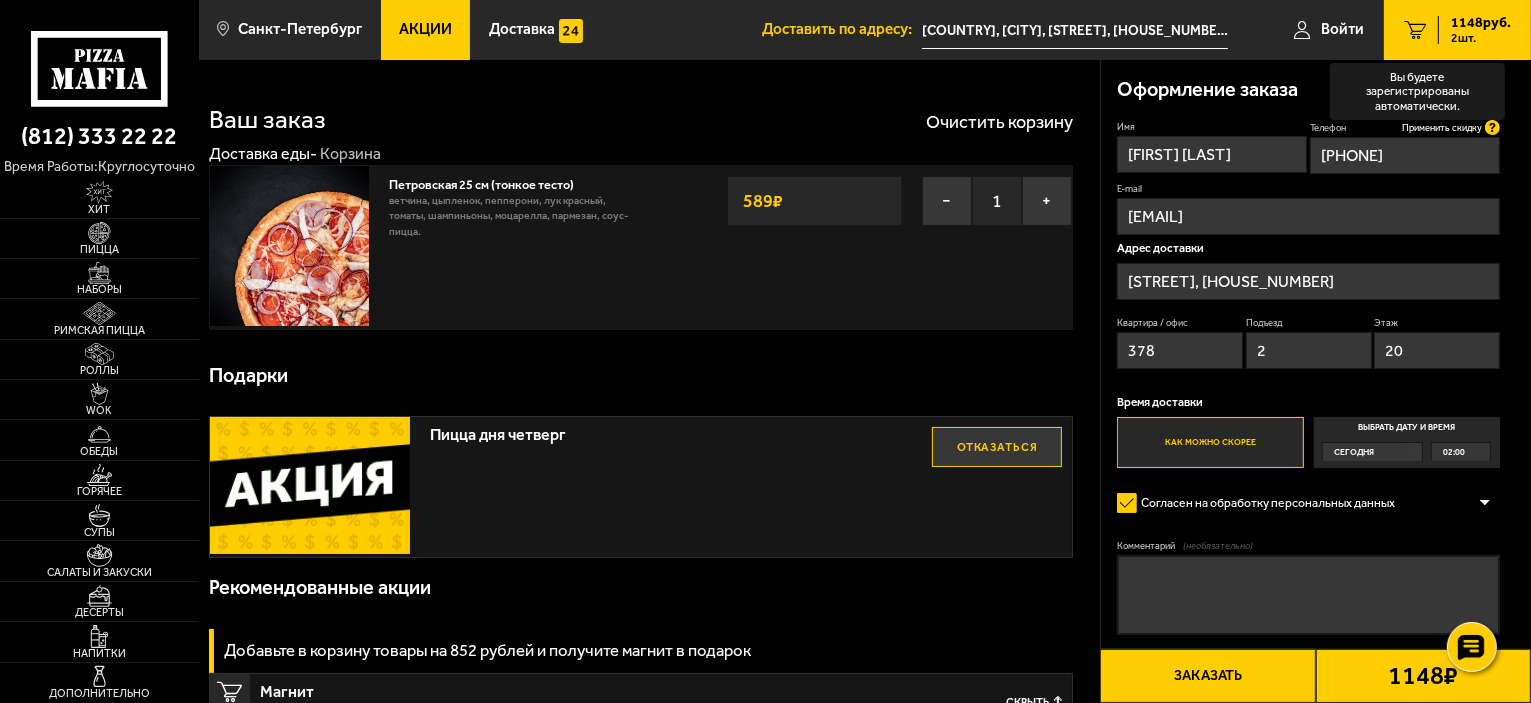 click 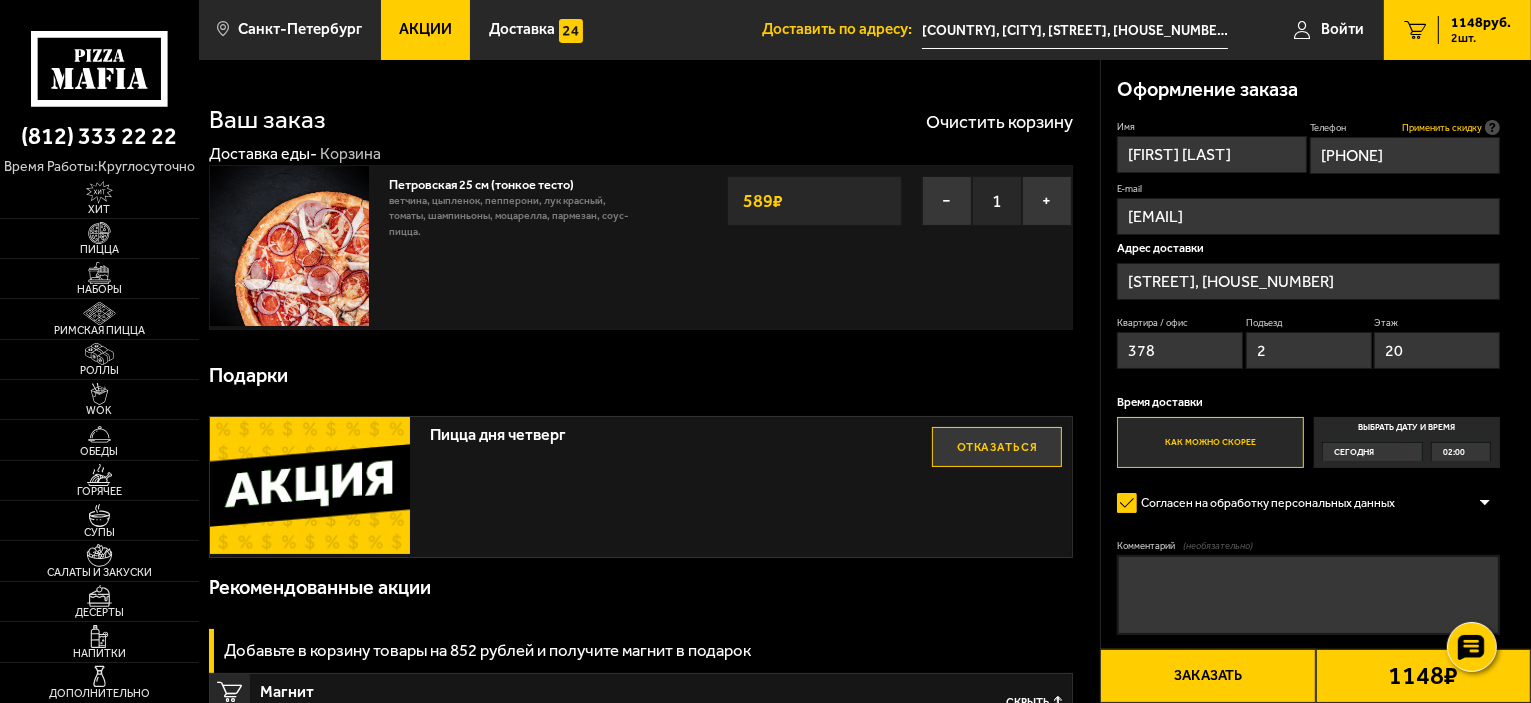 click on "Применить скидку" at bounding box center (1442, 127) 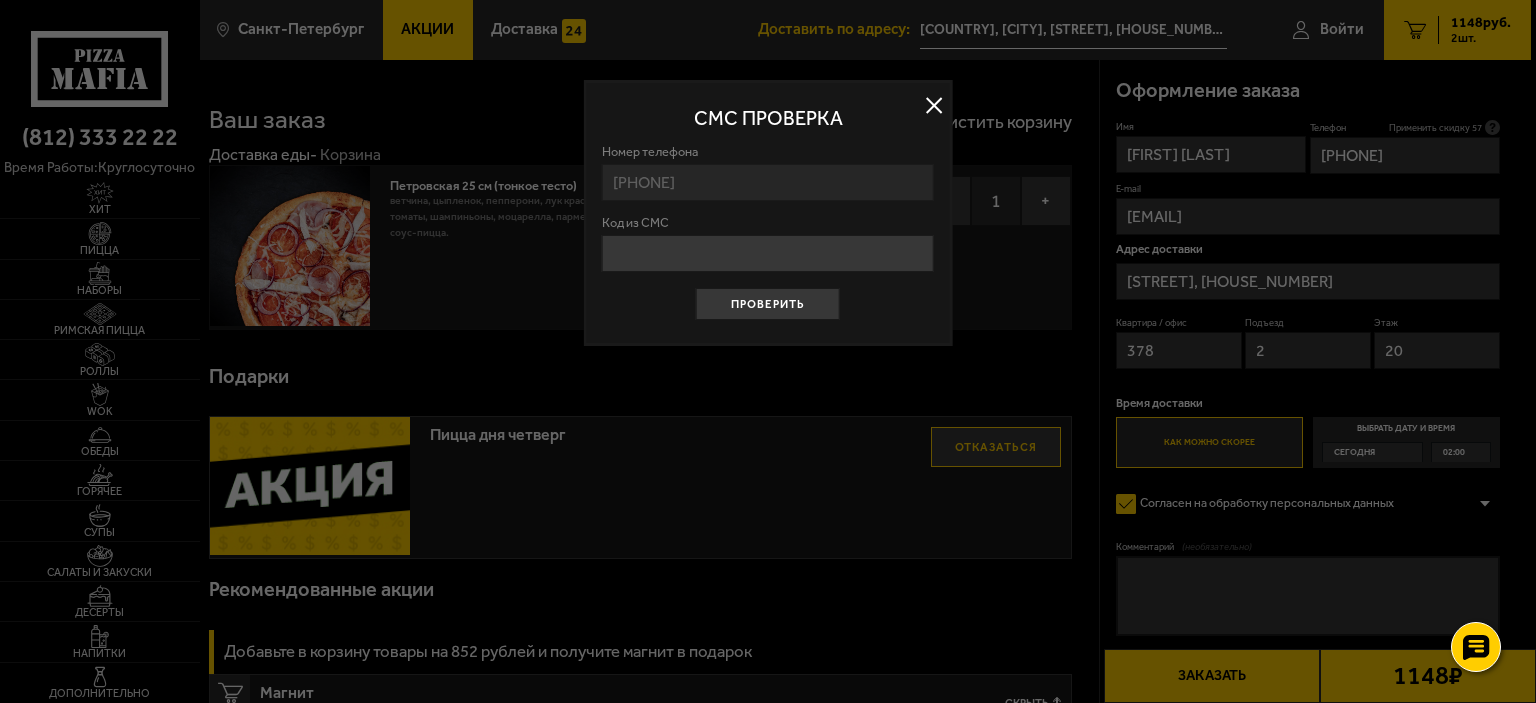 click at bounding box center (934, 106) 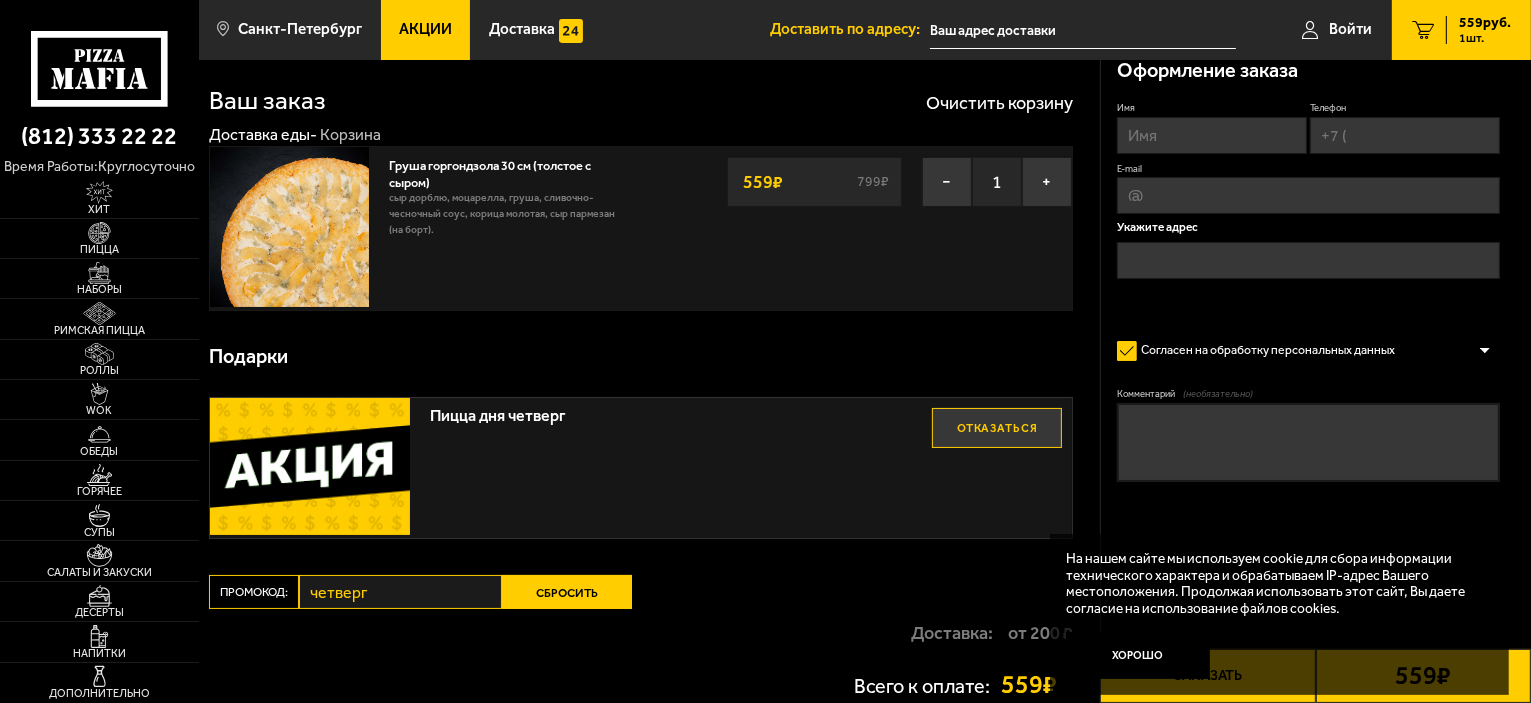 scroll, scrollTop: 0, scrollLeft: 0, axis: both 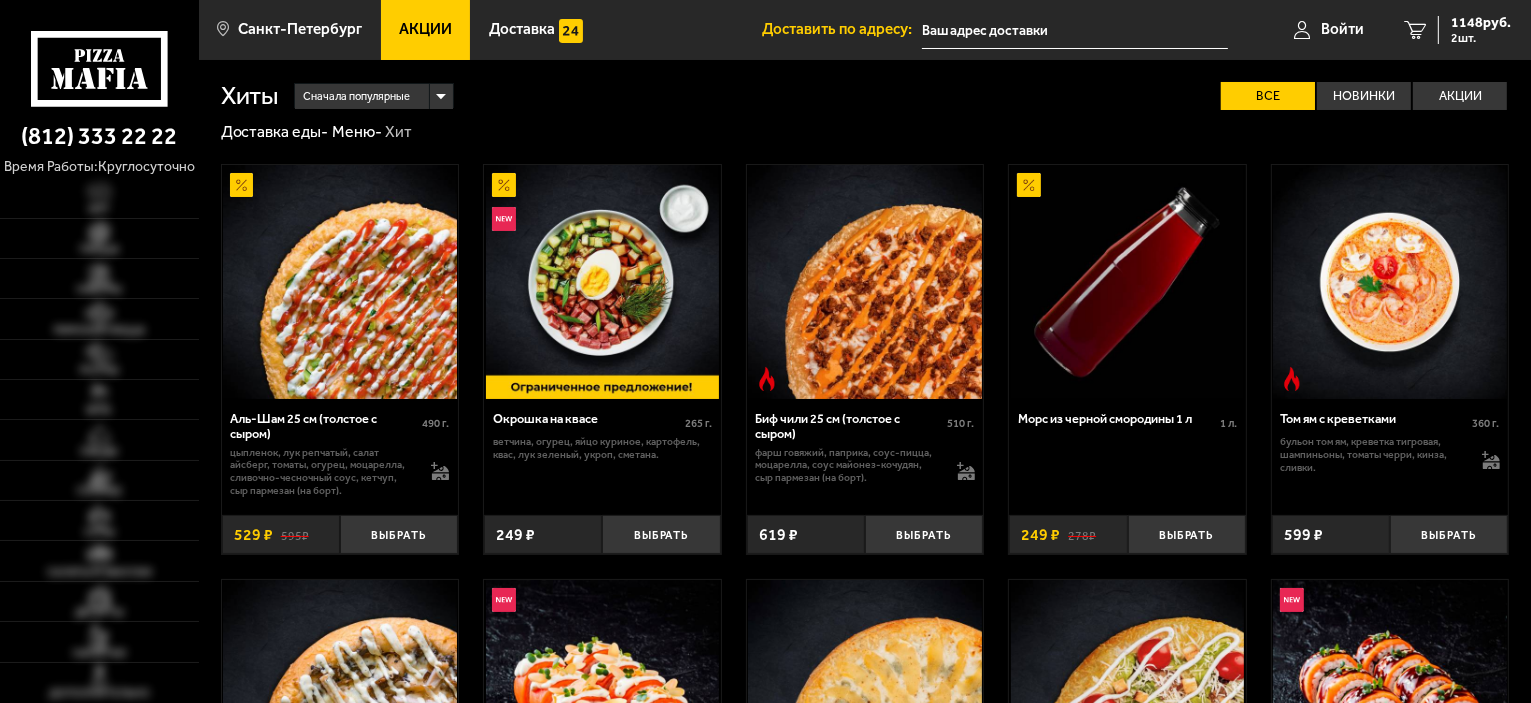 type on "улица Маршала Казакова, 72к1с1" 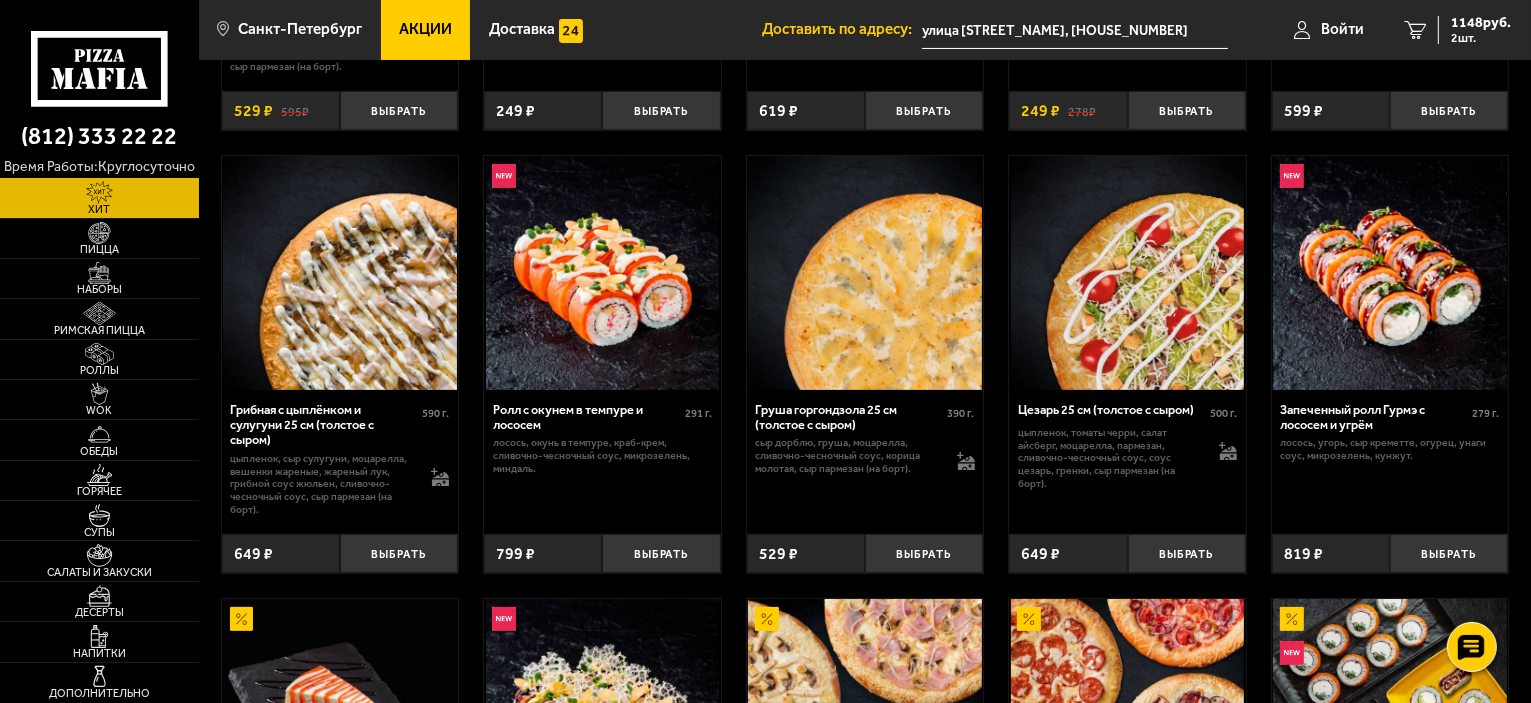 scroll, scrollTop: 500, scrollLeft: 0, axis: vertical 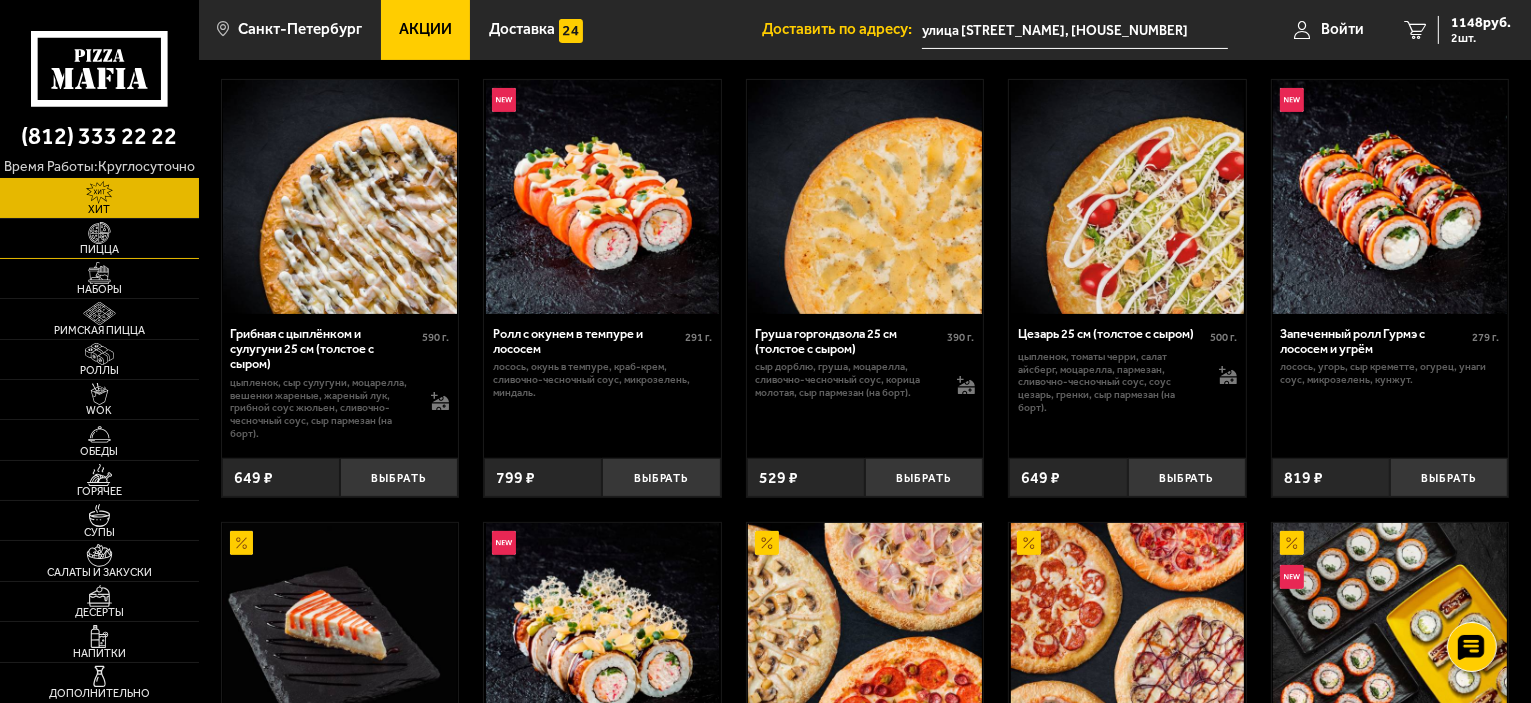 click at bounding box center [99, 233] 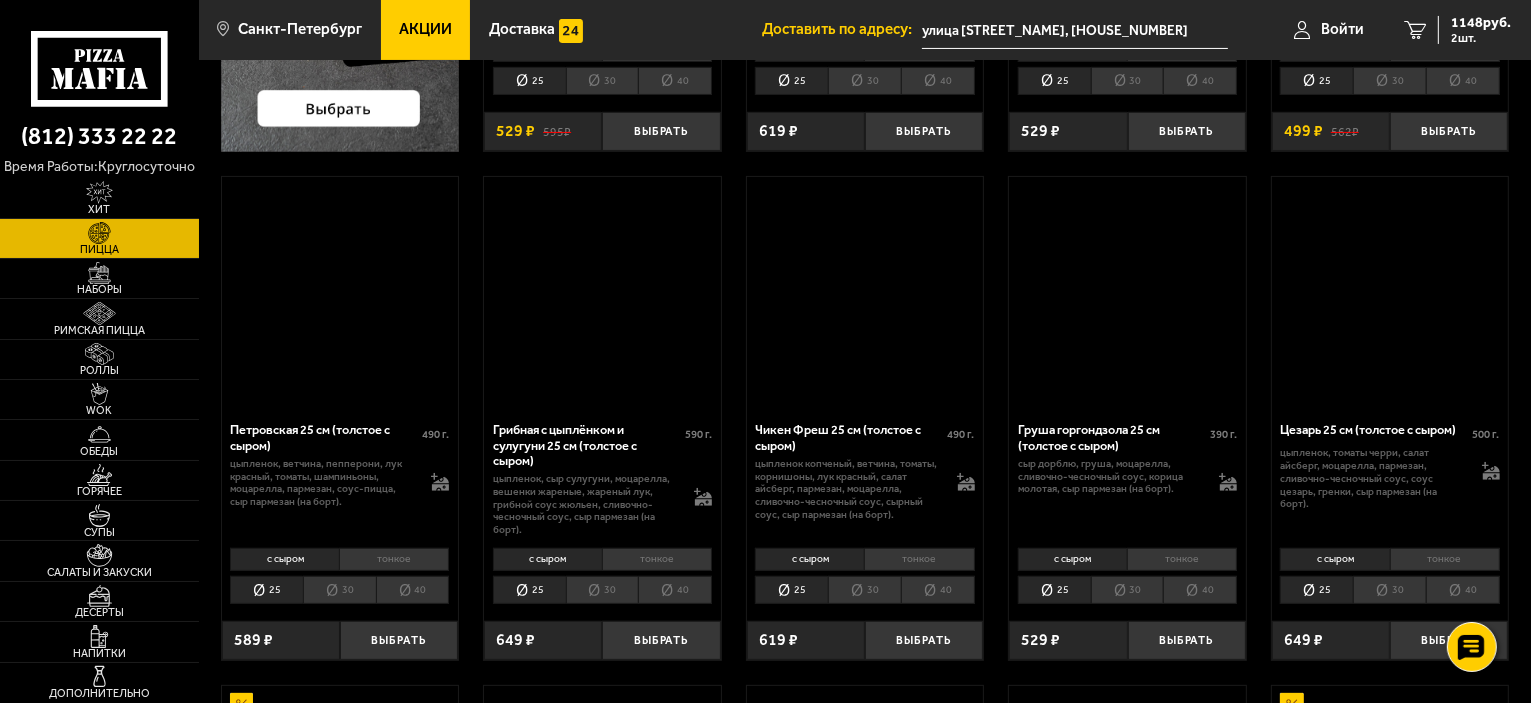 scroll, scrollTop: 0, scrollLeft: 0, axis: both 